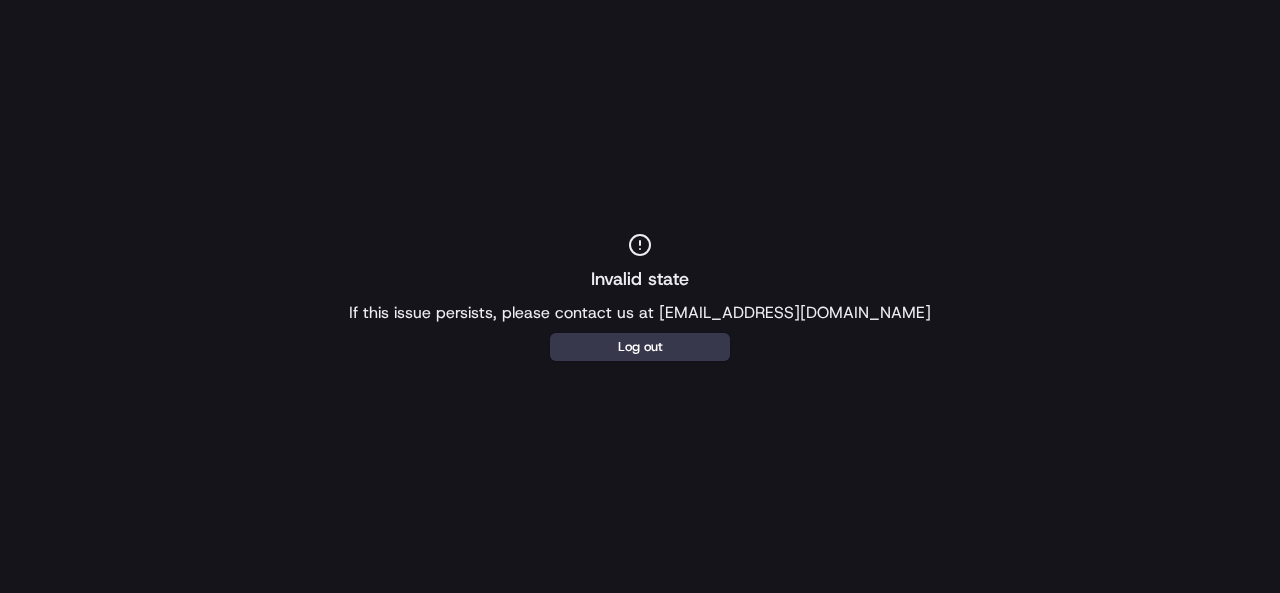 scroll, scrollTop: 0, scrollLeft: 0, axis: both 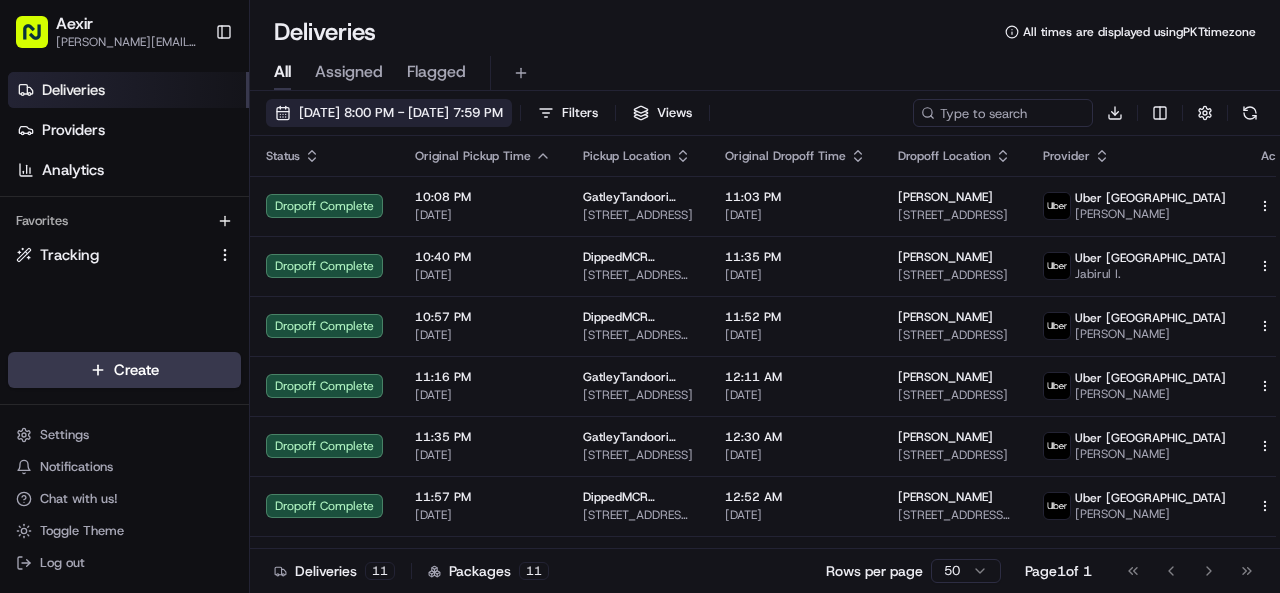 click on "06/28/2025 8:00 PM - 06/29/2025 7:59 PM" at bounding box center (401, 113) 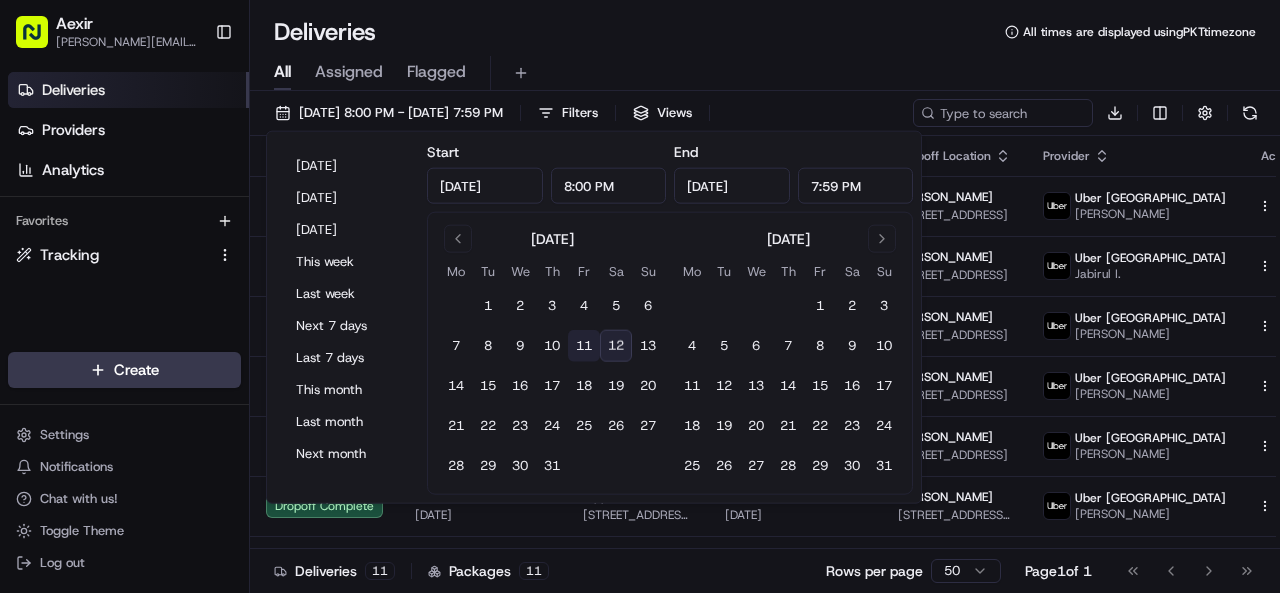 click on "11" at bounding box center (584, 346) 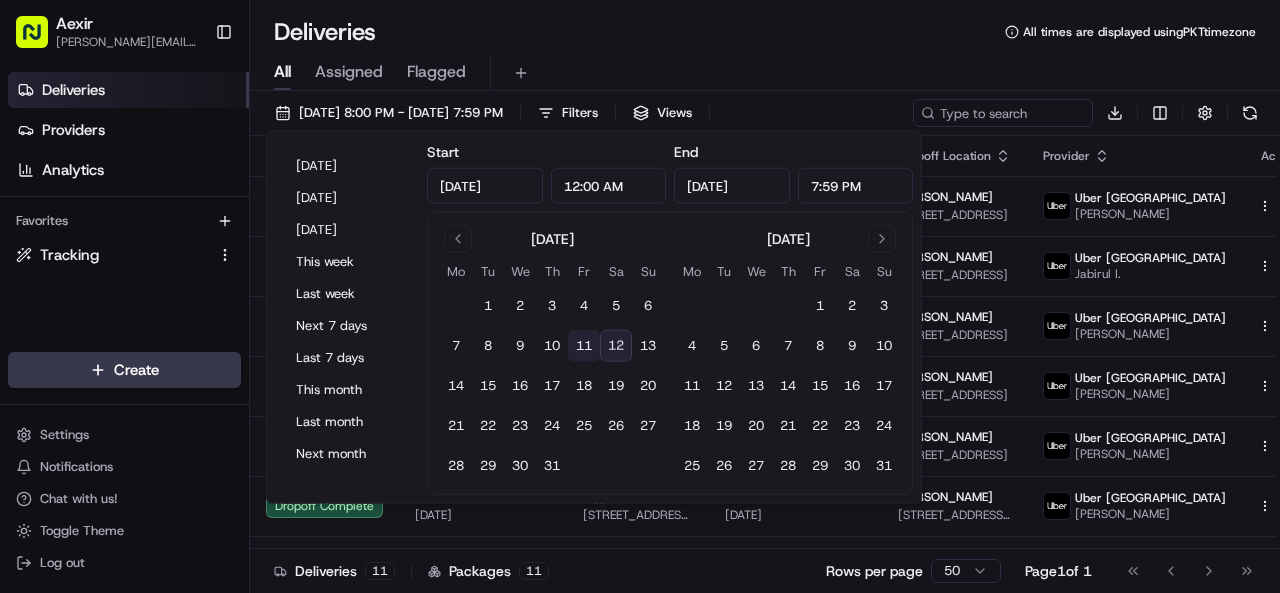 type on "Jul 11, 2025" 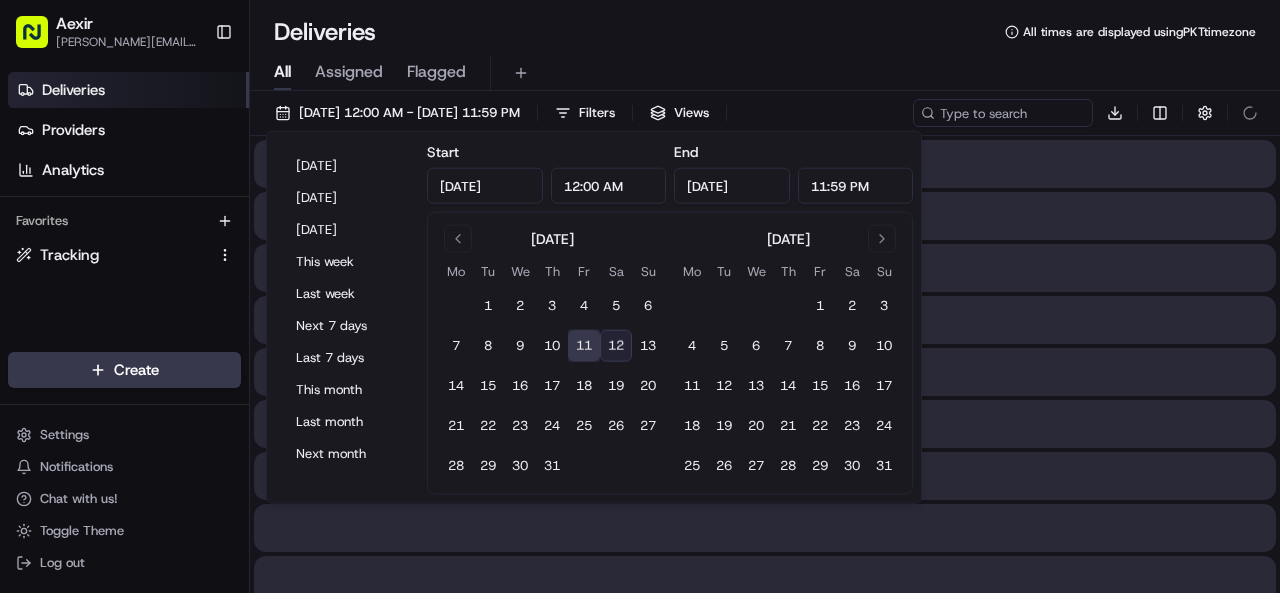click on "11" at bounding box center (584, 346) 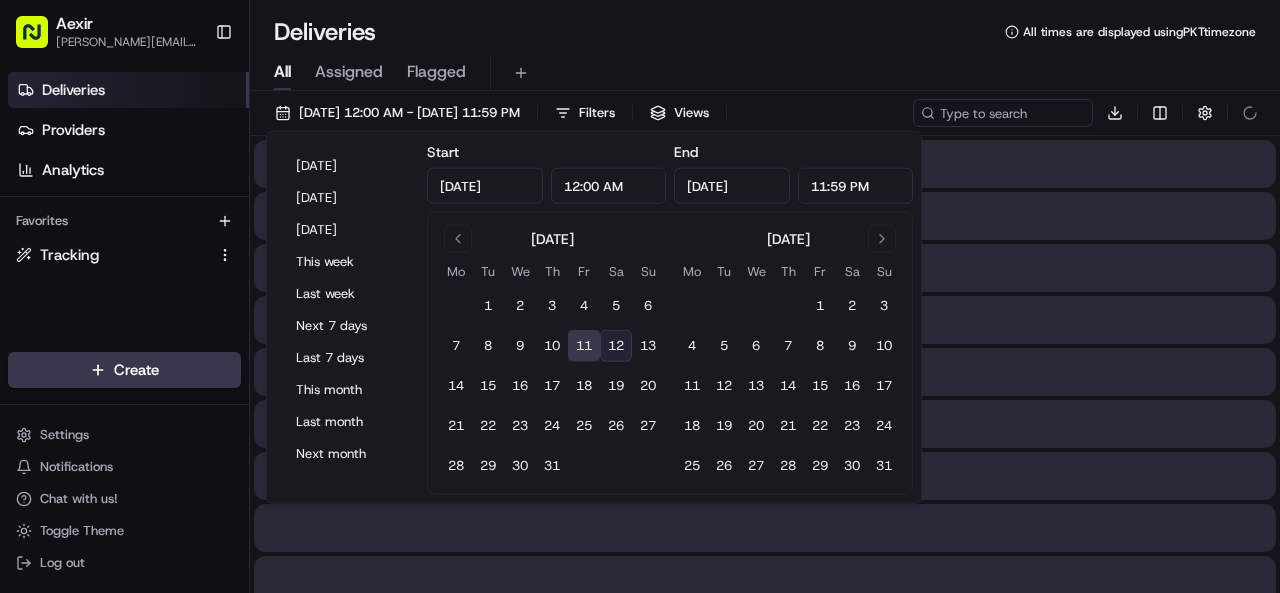 click on "All Assigned Flagged" at bounding box center [765, 73] 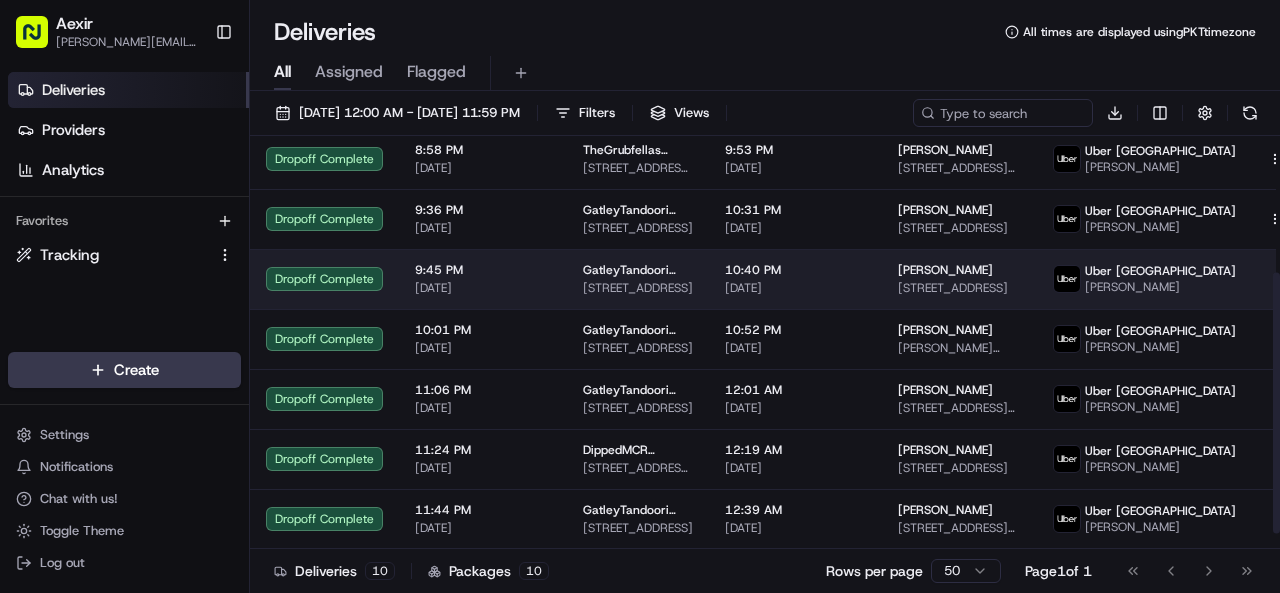 scroll, scrollTop: 240, scrollLeft: 0, axis: vertical 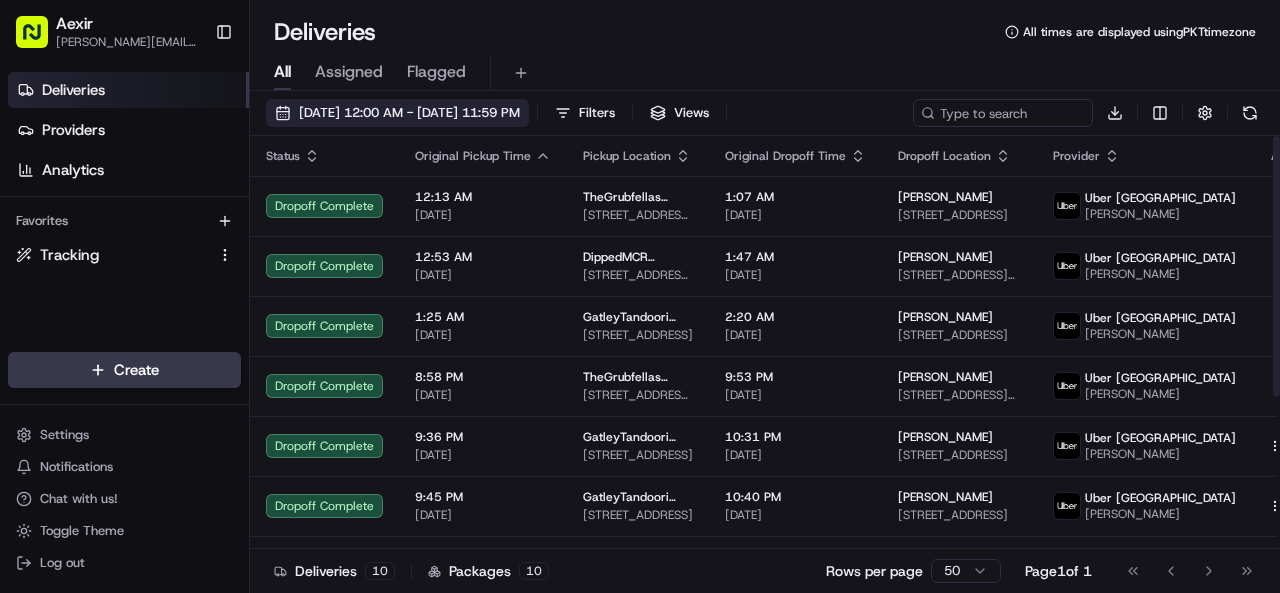 click on "07/11/2025 12:00 AM - 07/11/2025 11:59 PM" at bounding box center [409, 113] 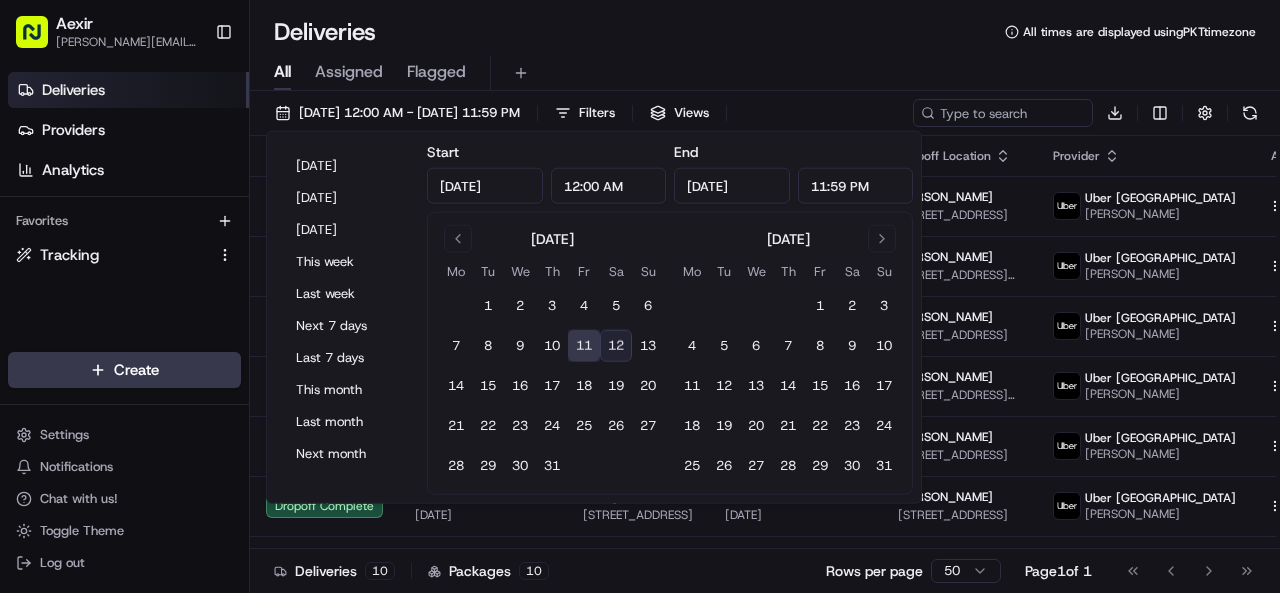 click on "12" at bounding box center [616, 346] 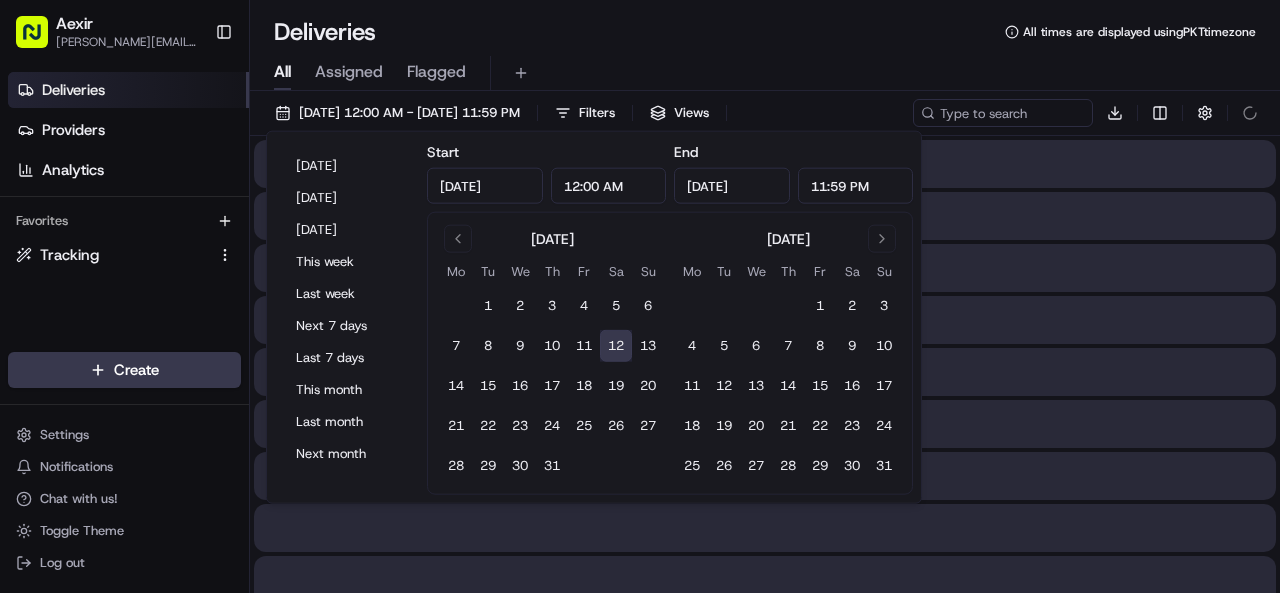 type on "Jul 12, 2025" 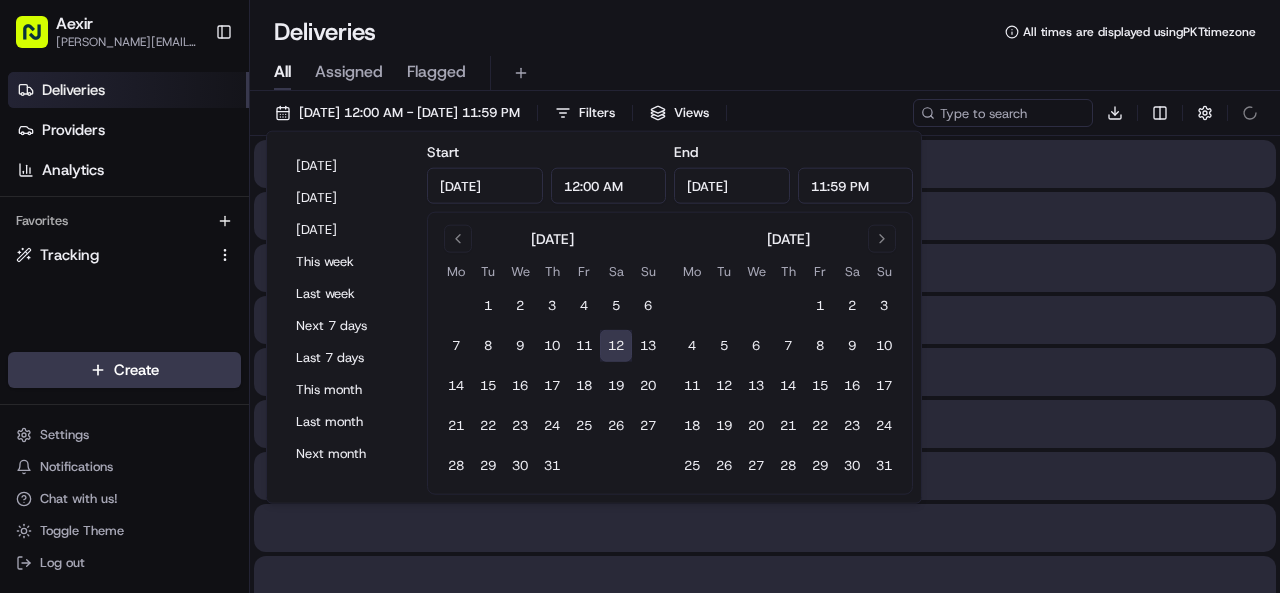 type on "Jul 12, 2025" 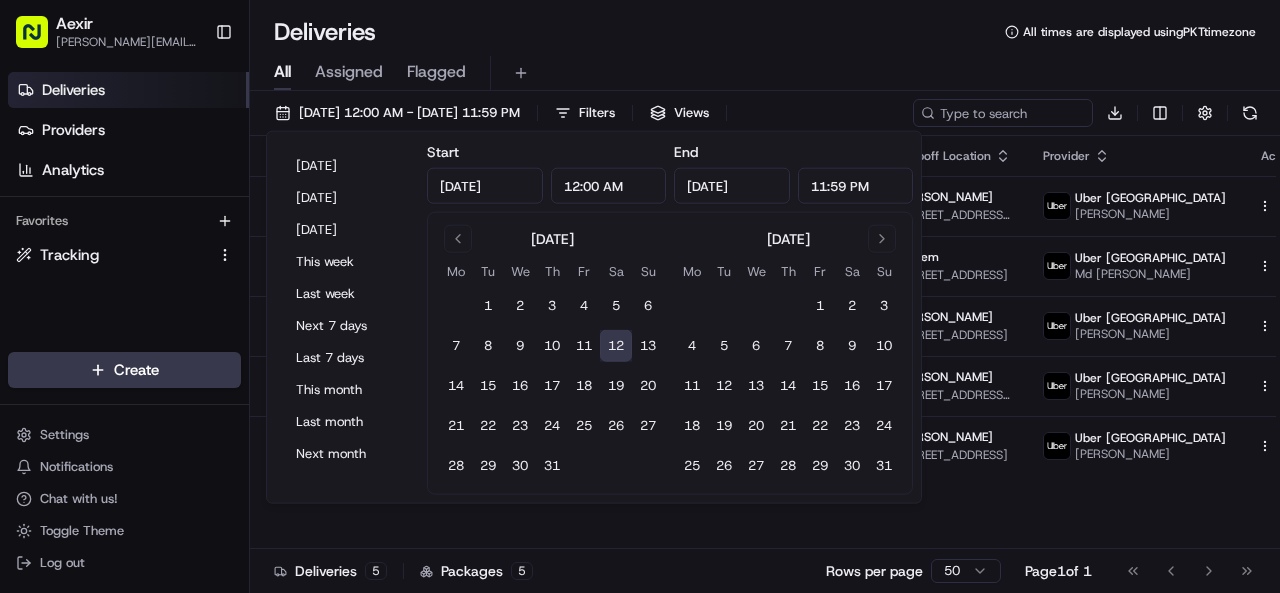 click on "Deliveries All times are displayed using  PKT  timezone" at bounding box center [765, 32] 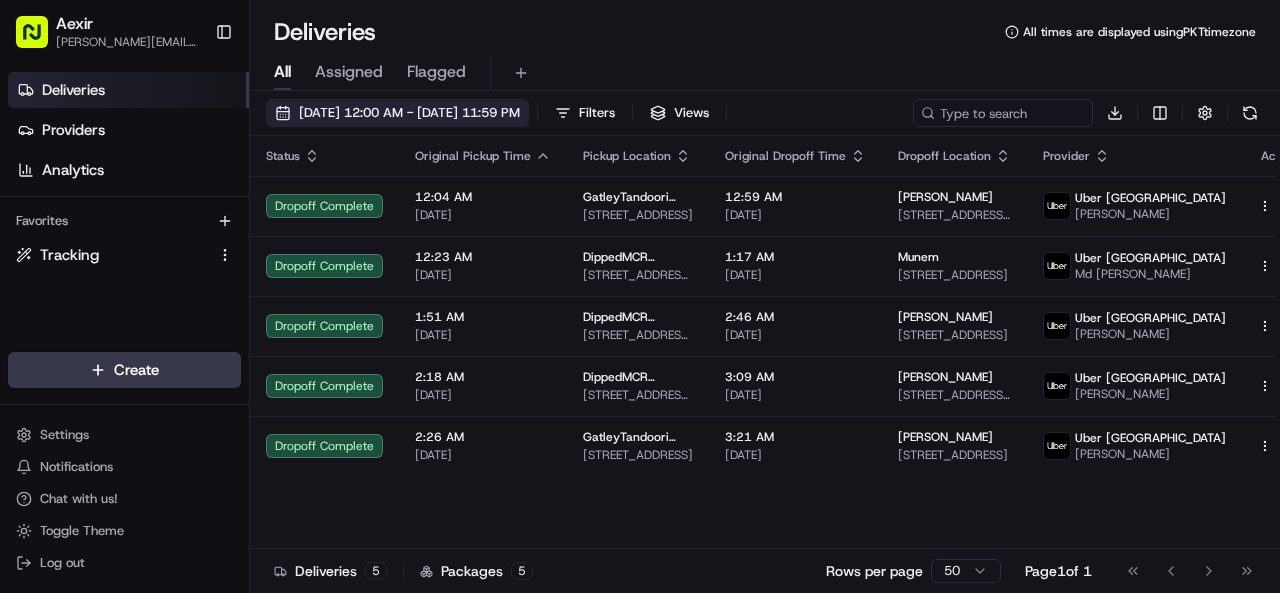 click on "07/12/2025 12:00 AM - 07/12/2025 11:59 PM" at bounding box center [397, 113] 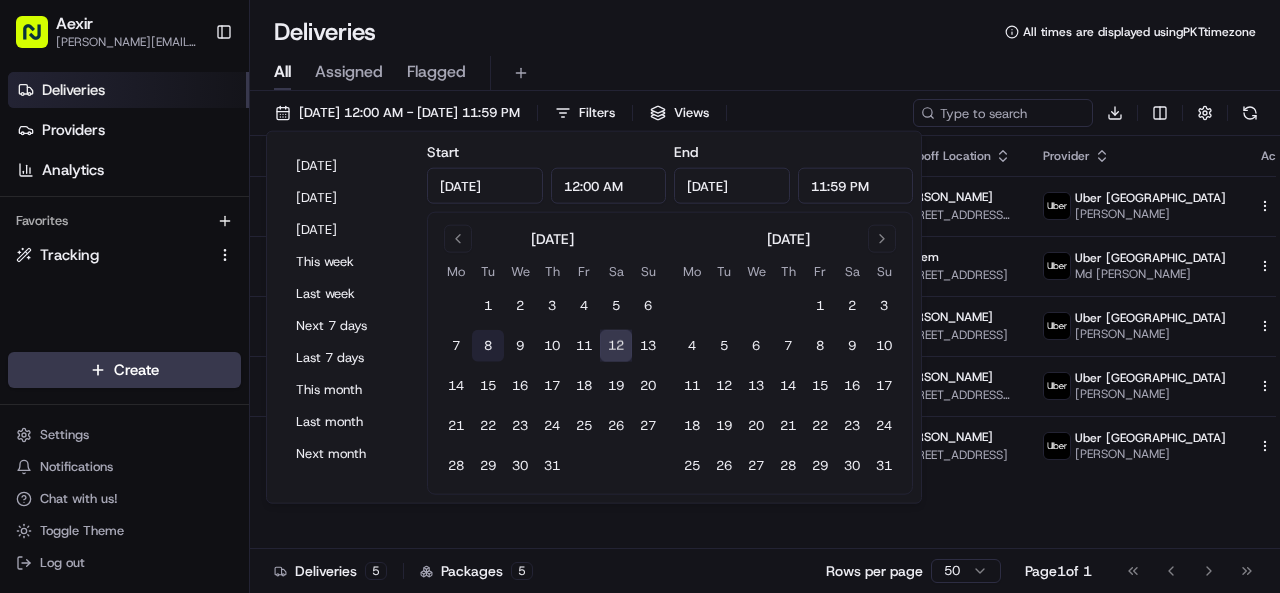 click on "8" at bounding box center [488, 346] 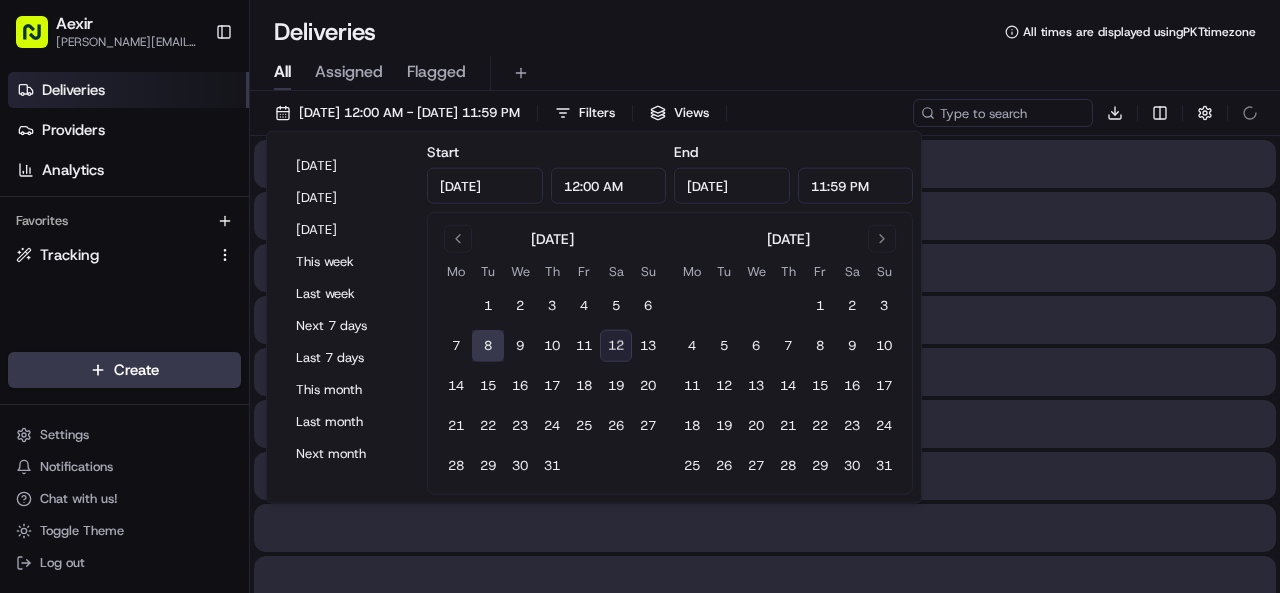 type on "Jul 8, 2025" 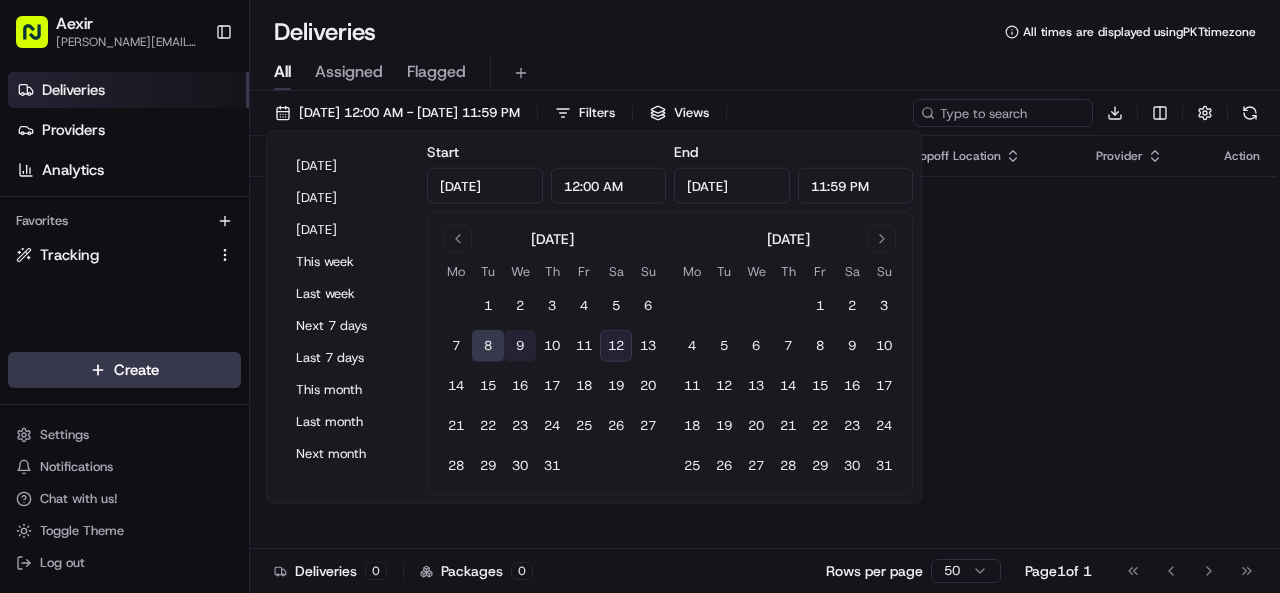 click on "9" at bounding box center [520, 346] 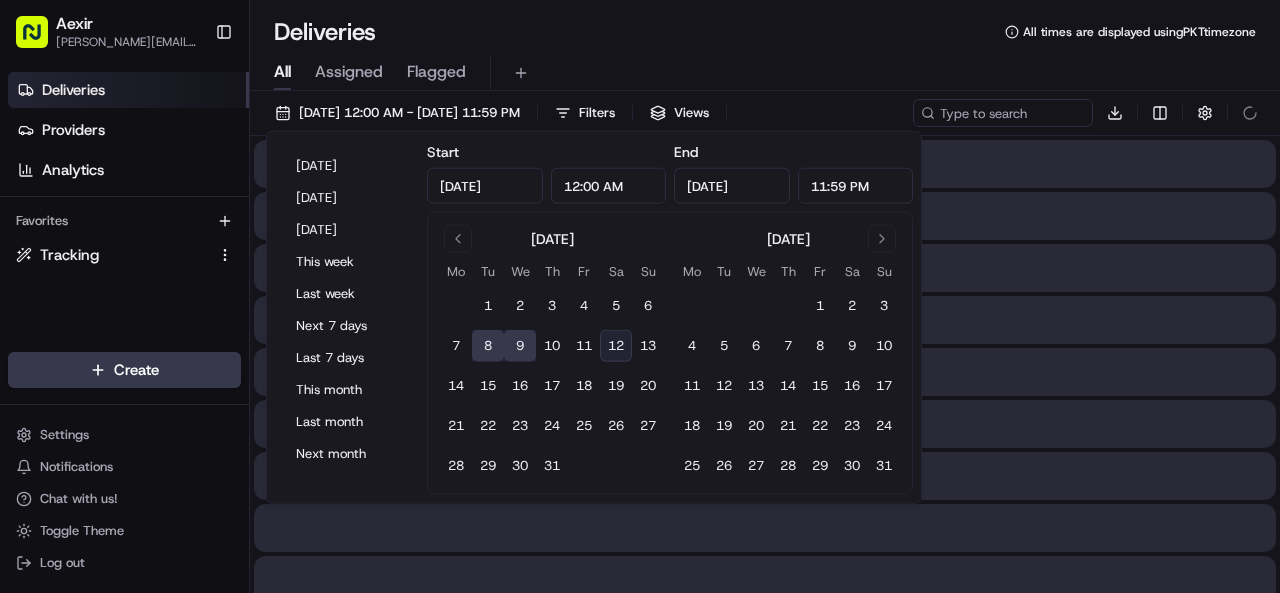 type on "Jul 9, 2025" 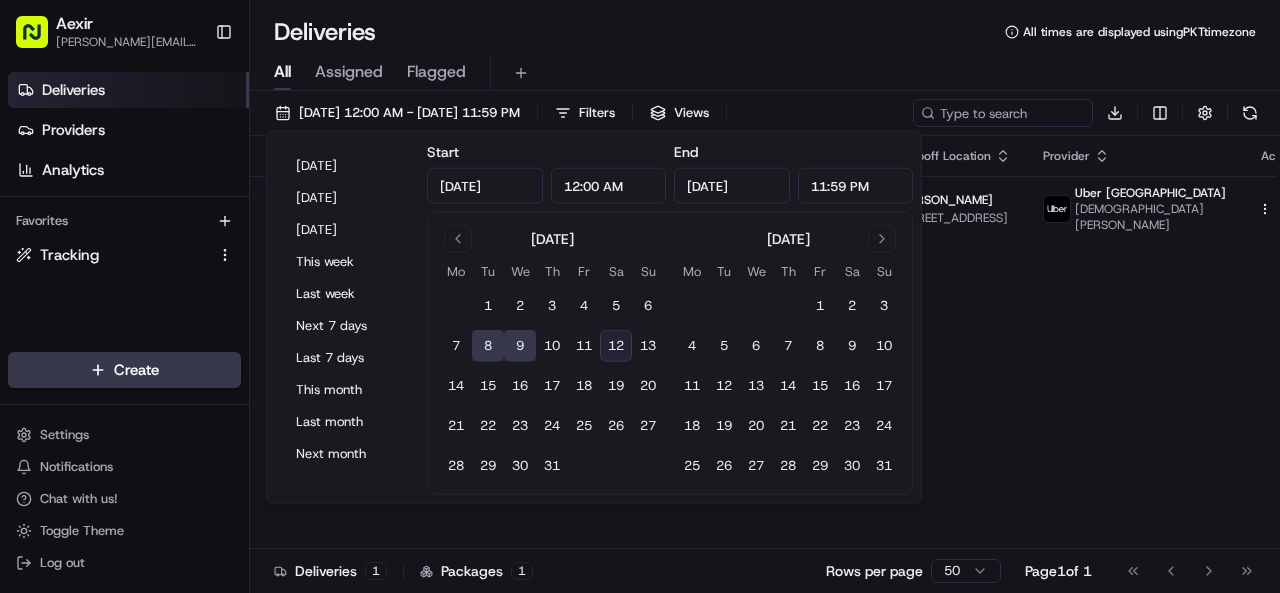 click on "Status Original Pickup Time Pickup Location Original Dropoff Time Dropoff Location Provider Action Dropoff Complete 5:16 PM 07/09/2025 TheGrubfellas TheGrubfellas 444 Wilmslow Rd, Withington, Manchester M20 3BW, UK 6:10 PM 07/09/2025 Dylan Kelly 112 Whitchurch Rd, Manchester M20 1FZ, UK Uber UK MUHAMMAD I." at bounding box center [783, 342] 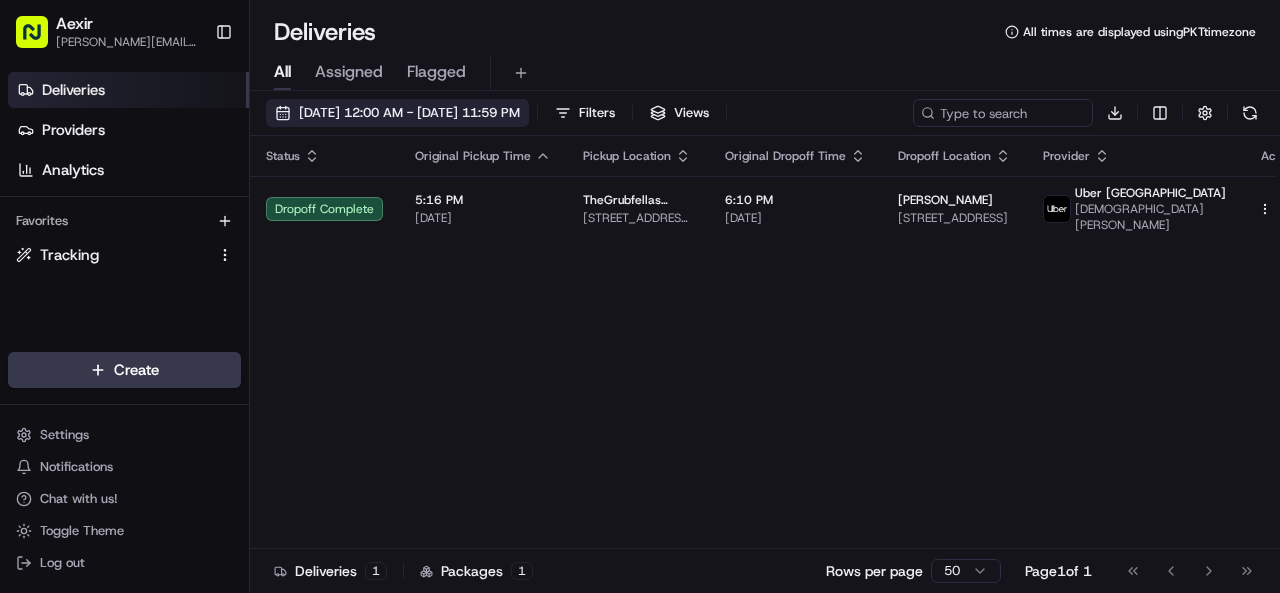 click on "07/08/2025 12:00 AM - 07/09/2025 11:59 PM" at bounding box center [409, 113] 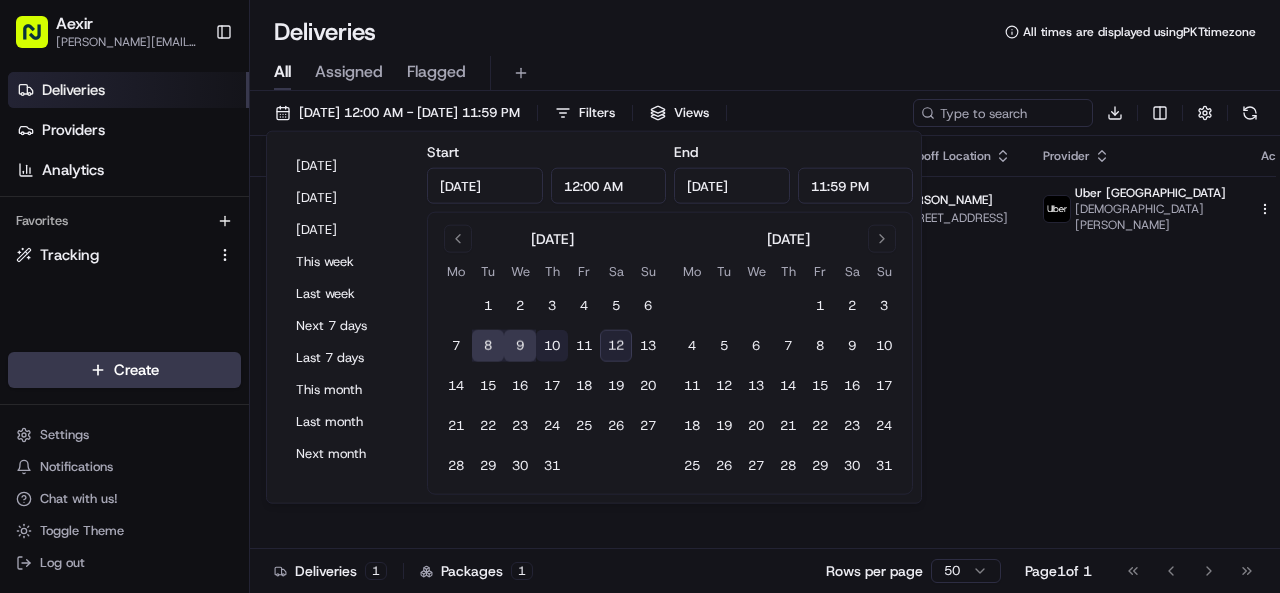 click on "10" at bounding box center [552, 346] 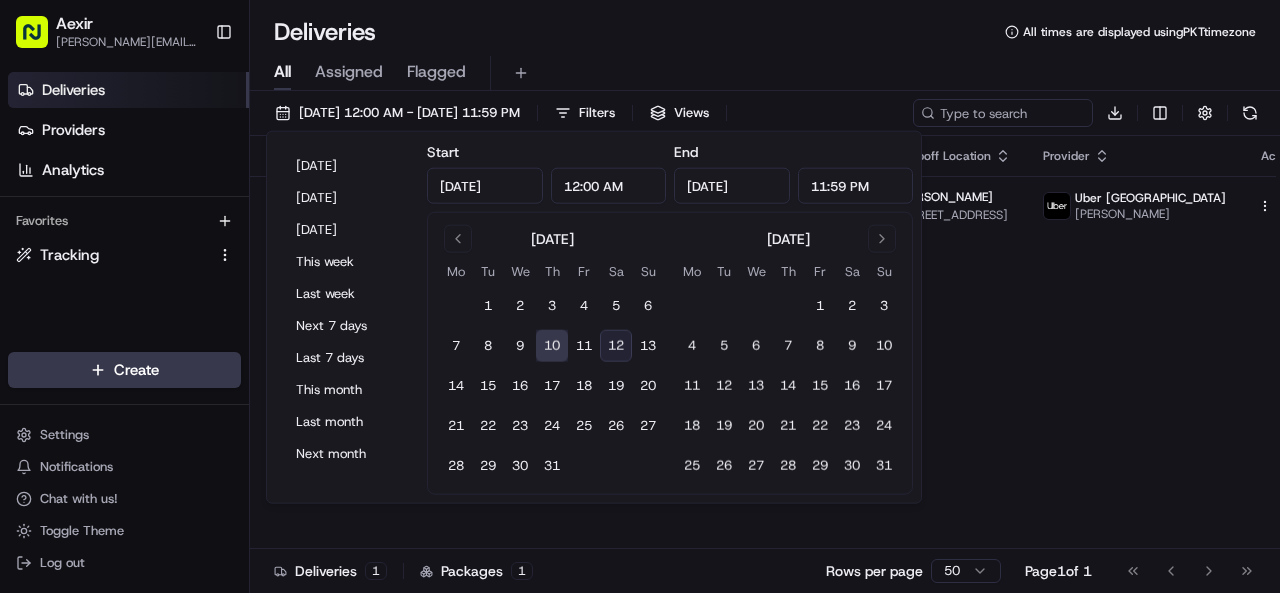 click on "Status Original Pickup Time Pickup Location Original Dropoff Time Dropoff Location Provider Action Dropoff Complete 11:56 PM 07/10/2025 DippedMCR DippedMCR 37 Market St, Hyde SK14 2AD, UK 12:51 AM 07/11/2025 Anna Wilde 4 Vicarage Gardens, Hyde SK14 2RH, UK Uber UK MILON M." at bounding box center (783, 342) 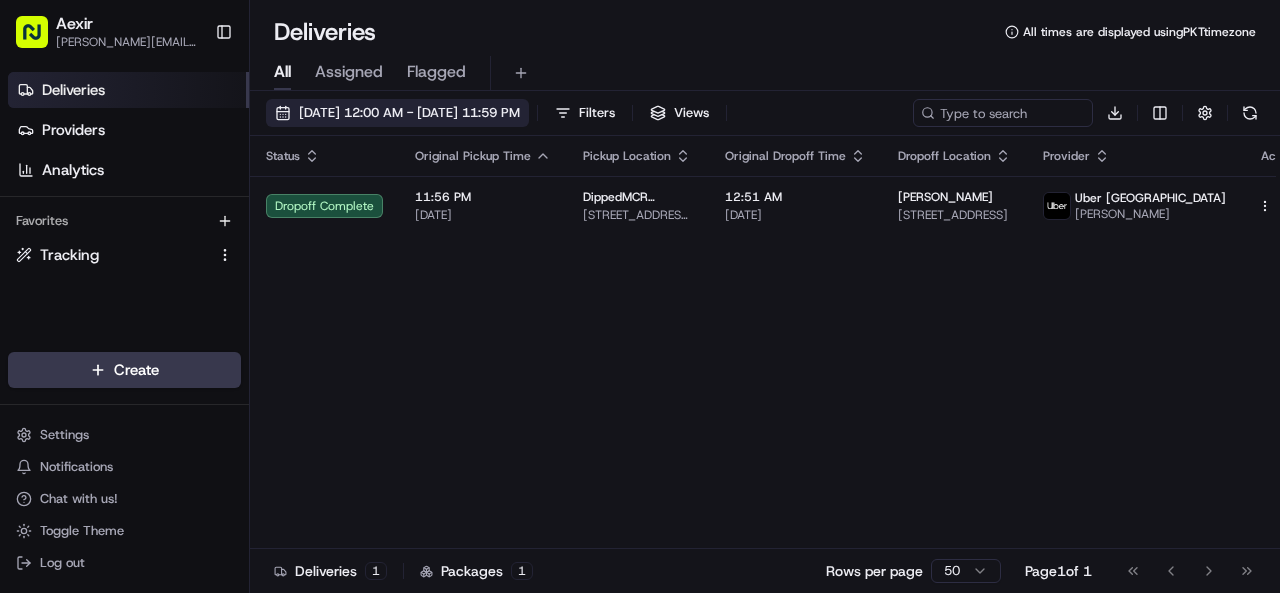 click on "07/10/2025 12:00 AM - 07/10/2025 11:59 PM" at bounding box center (409, 113) 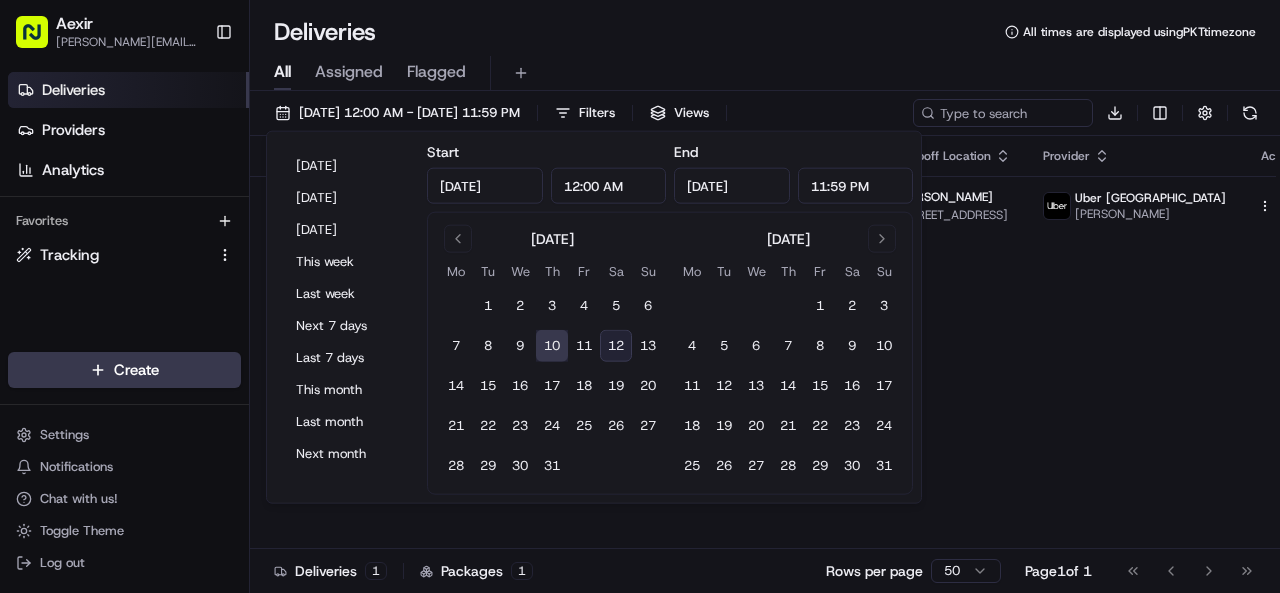 click on "10" at bounding box center (552, 346) 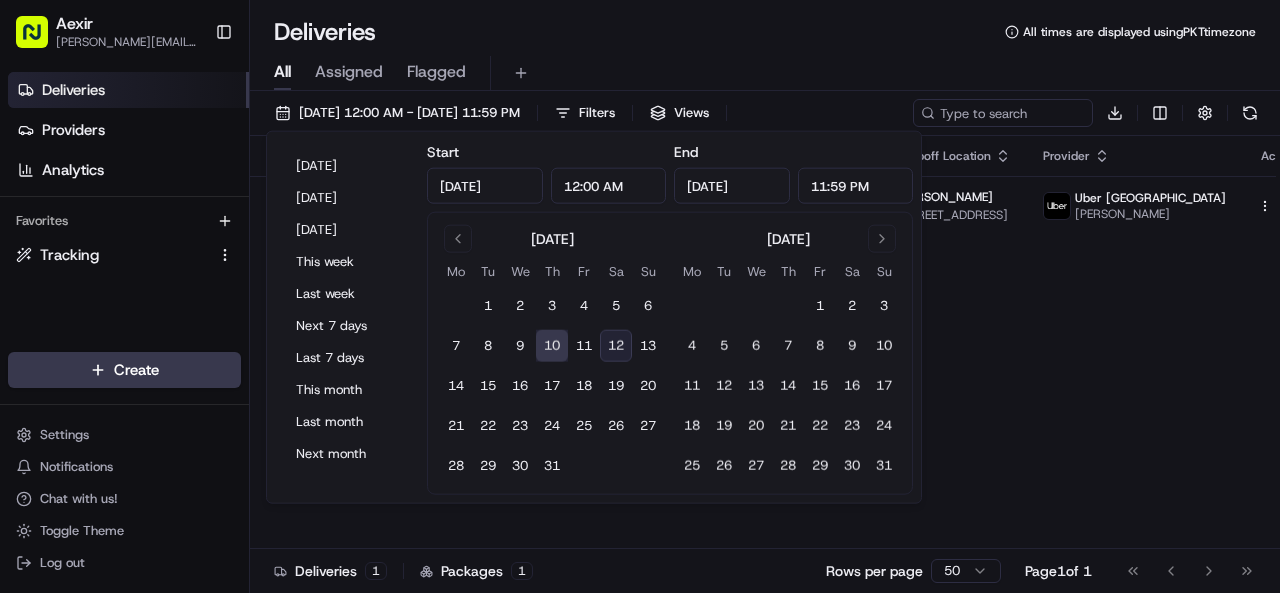 click on "Status Original Pickup Time Pickup Location Original Dropoff Time Dropoff Location Provider Action Dropoff Complete 11:56 PM 07/10/2025 DippedMCR DippedMCR 37 Market St, Hyde SK14 2AD, UK 12:51 AM 07/11/2025 Anna Wilde 4 Vicarage Gardens, Hyde SK14 2RH, UK Uber UK MILON M." at bounding box center (783, 342) 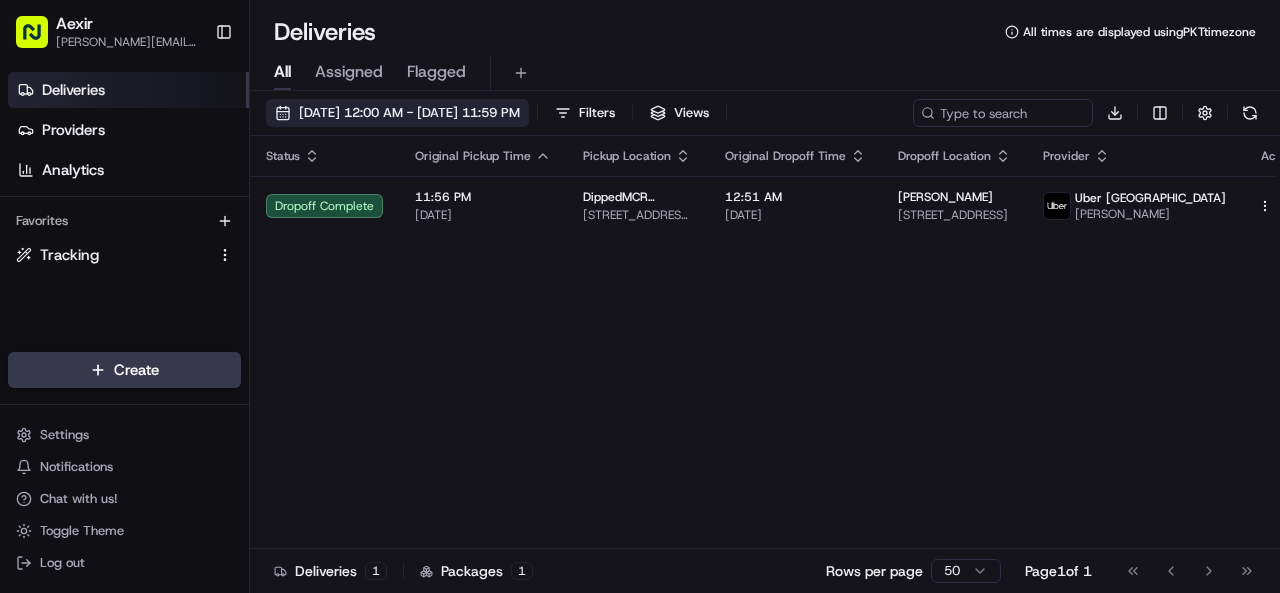 click on "07/10/2025 12:00 AM - 07/10/2025 11:59 PM" at bounding box center (409, 113) 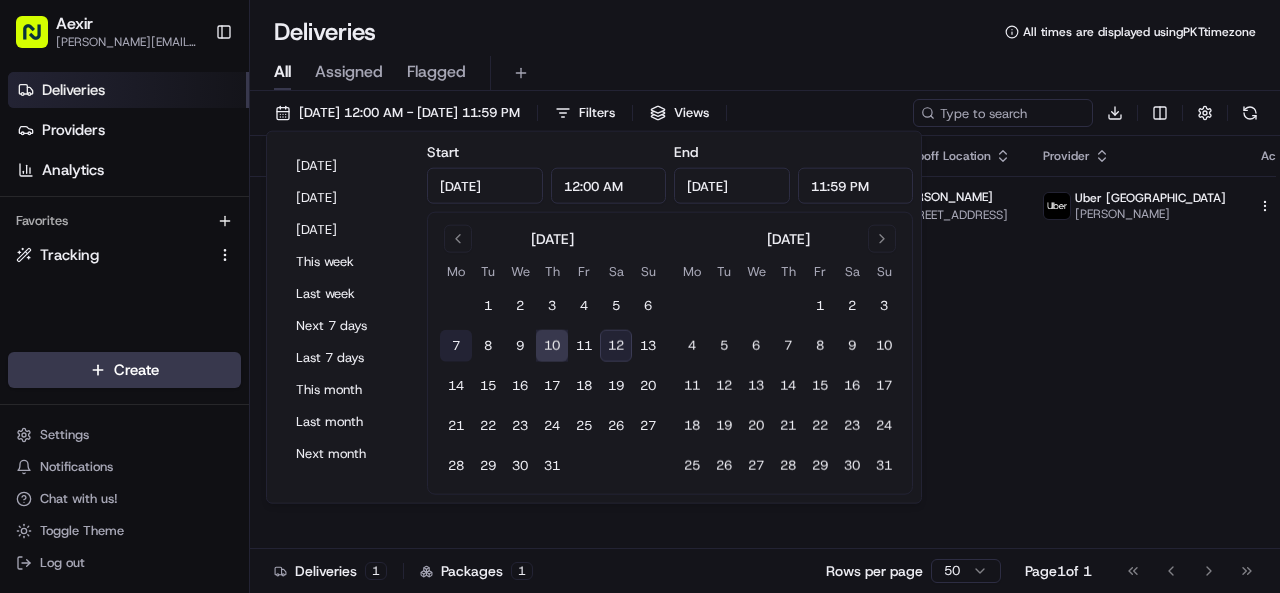 click on "7" at bounding box center (456, 346) 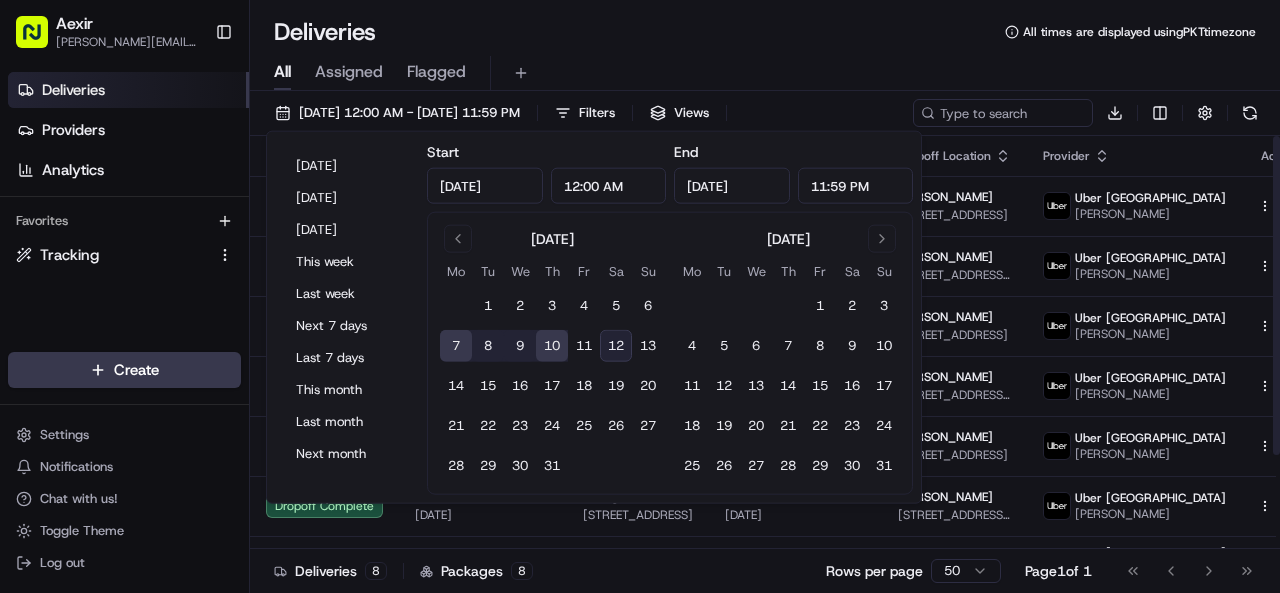 click on "All Assigned Flagged" at bounding box center (765, 73) 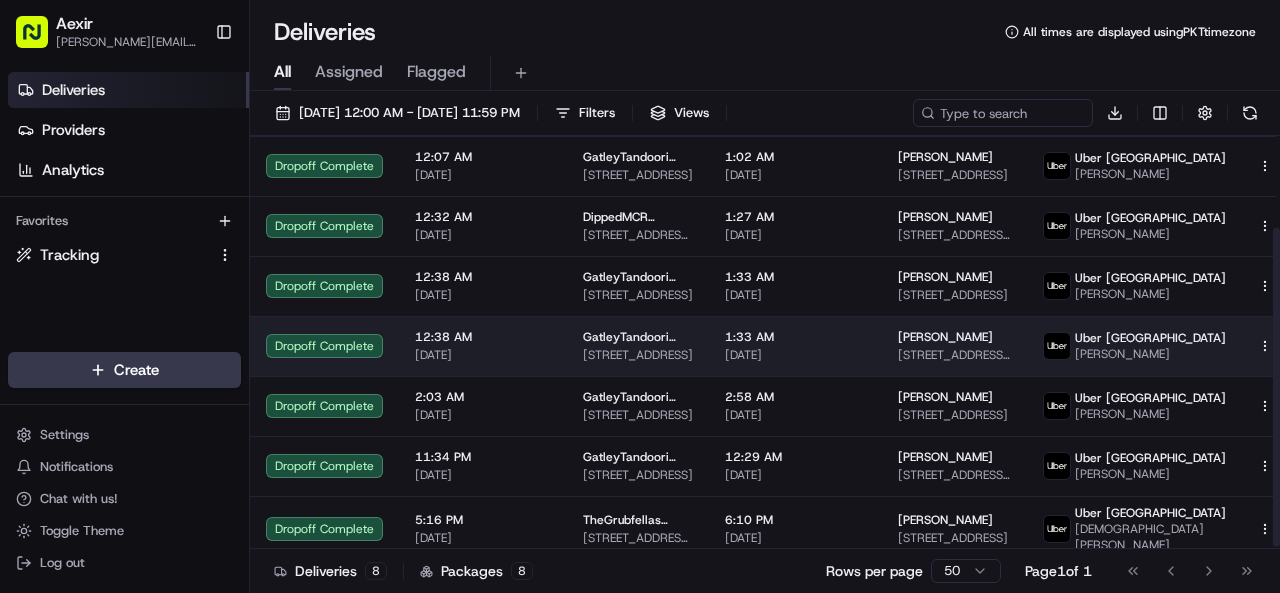 scroll, scrollTop: 0, scrollLeft: 0, axis: both 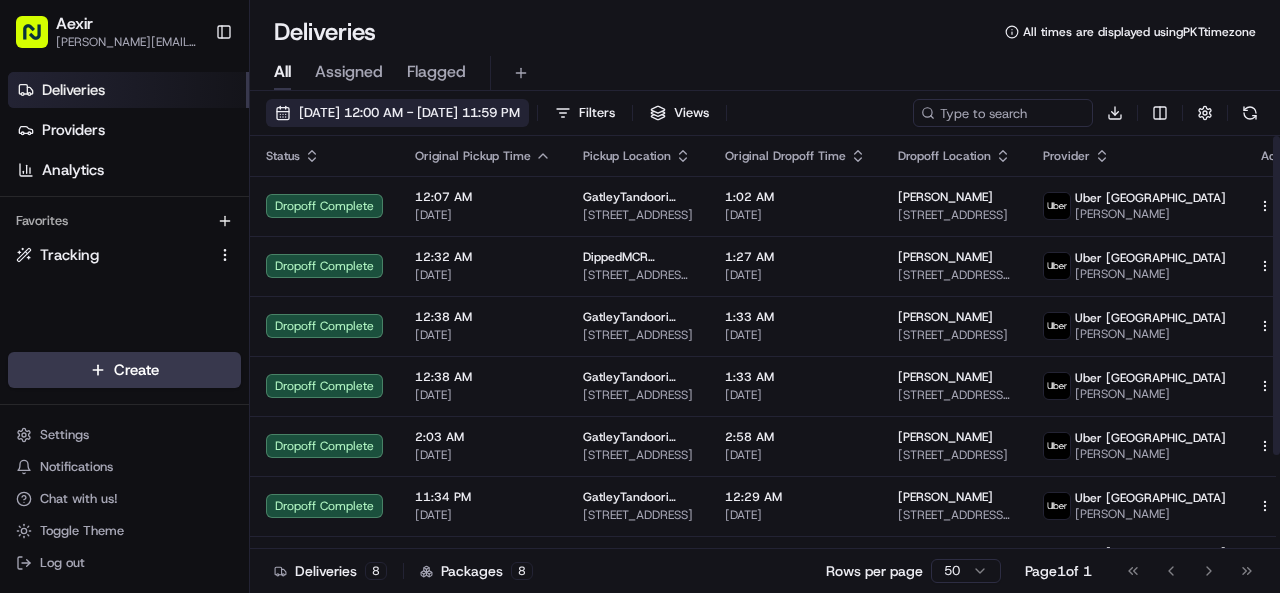 click on "07/07/2025 12:00 AM - 07/10/2025 11:59 PM" at bounding box center [409, 113] 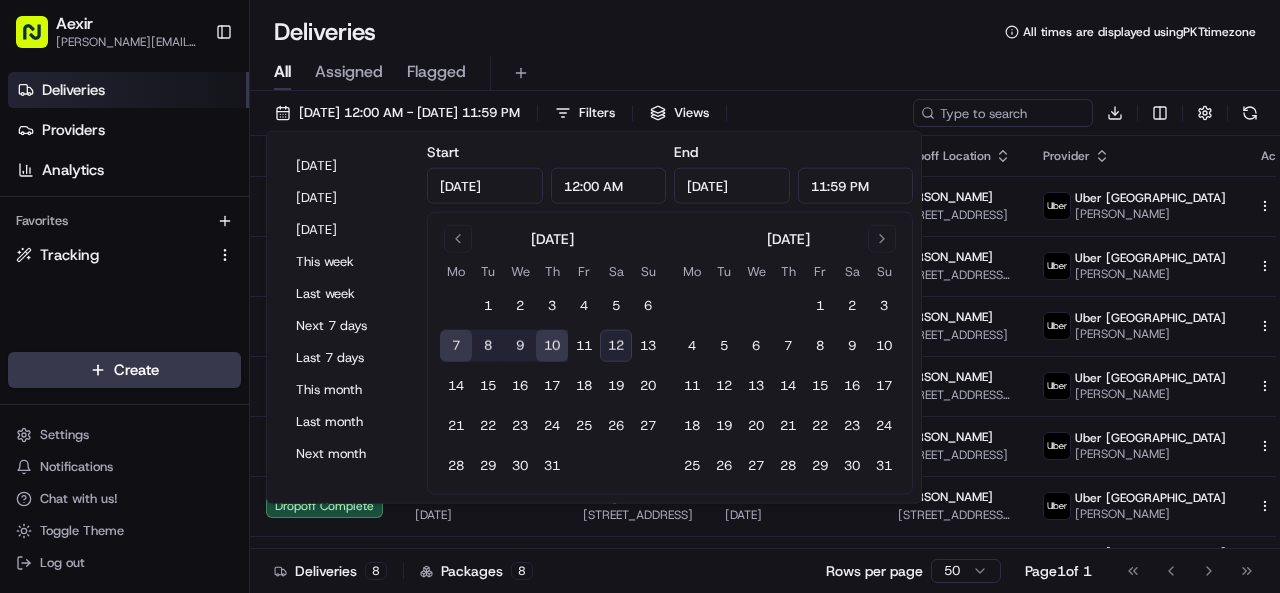 click on "8" at bounding box center (488, 346) 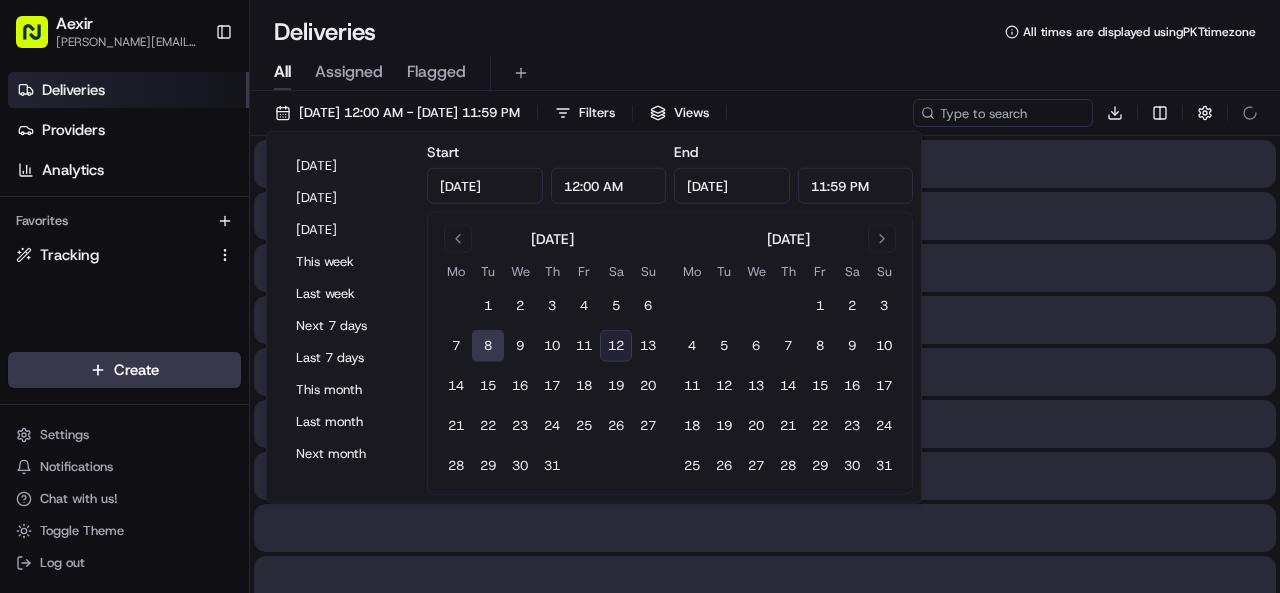 click on "8" at bounding box center (488, 346) 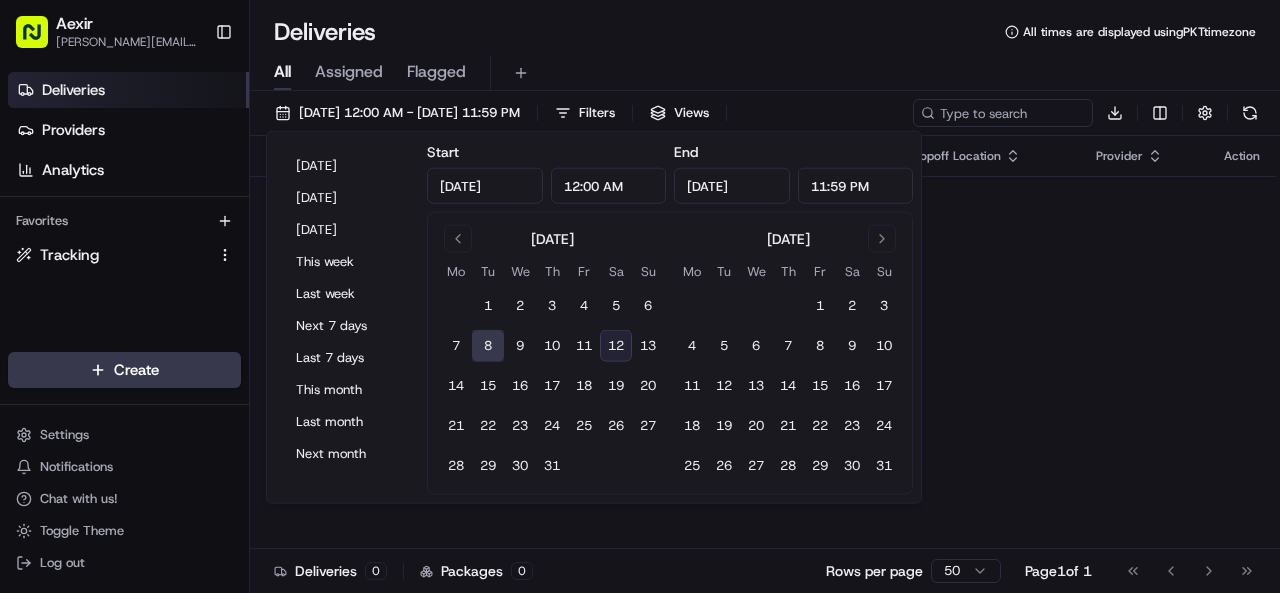 click on "All Assigned Flagged" at bounding box center [765, 73] 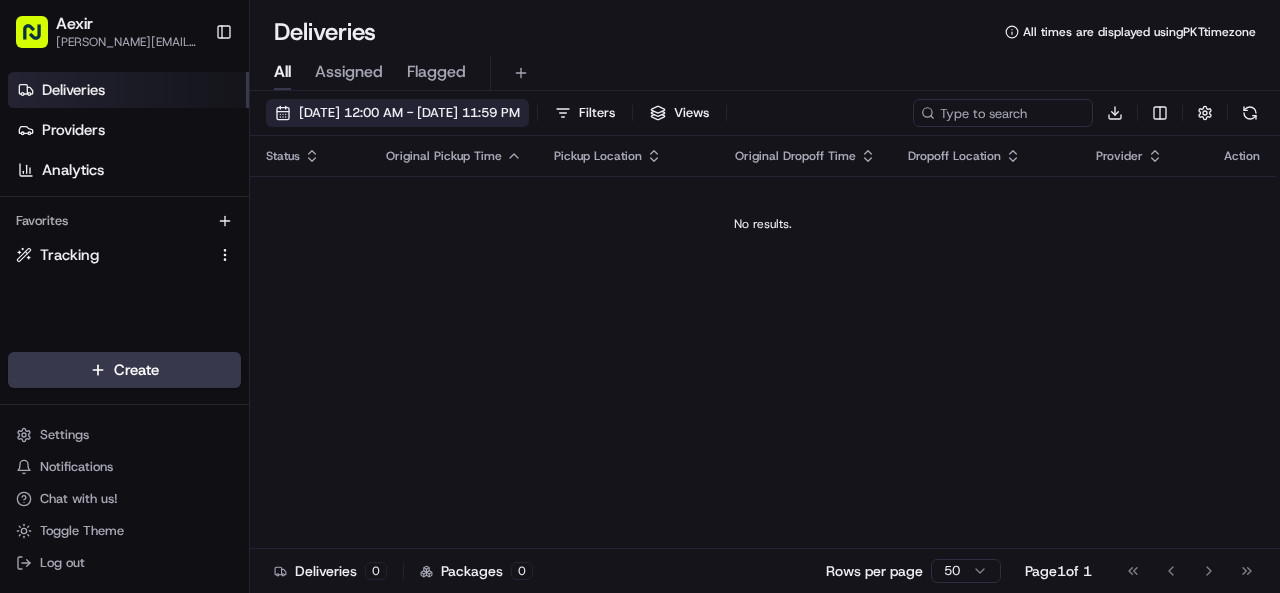 click on "07/08/2025 12:00 AM - 07/08/2025 11:59 PM" at bounding box center [409, 113] 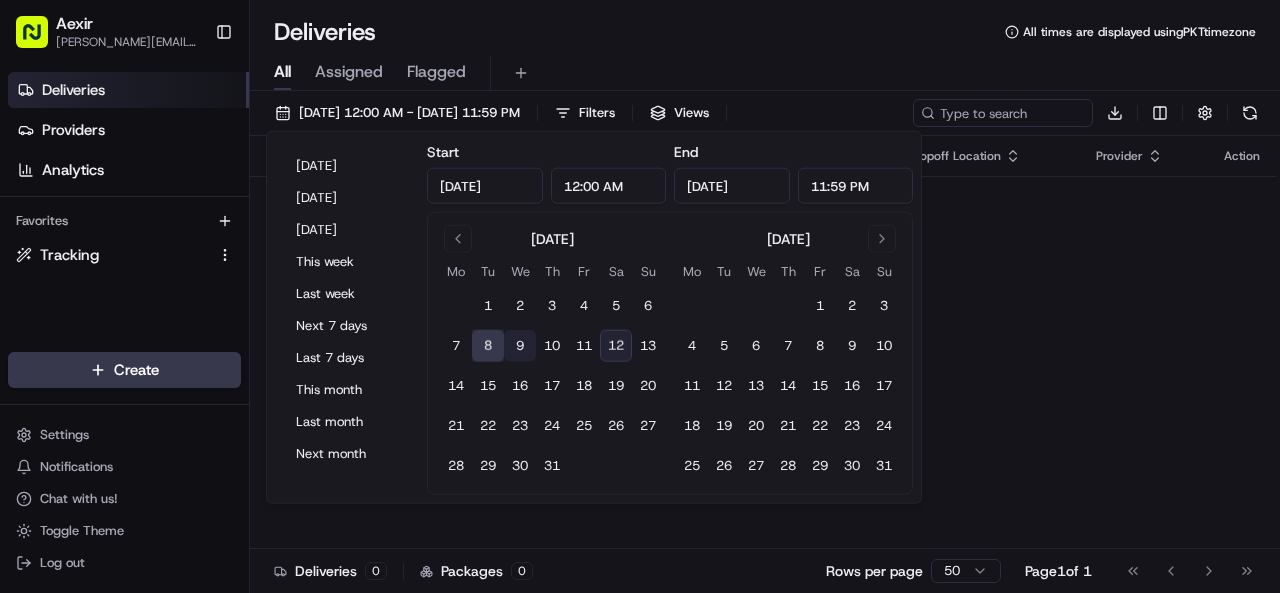 click on "9" at bounding box center (520, 346) 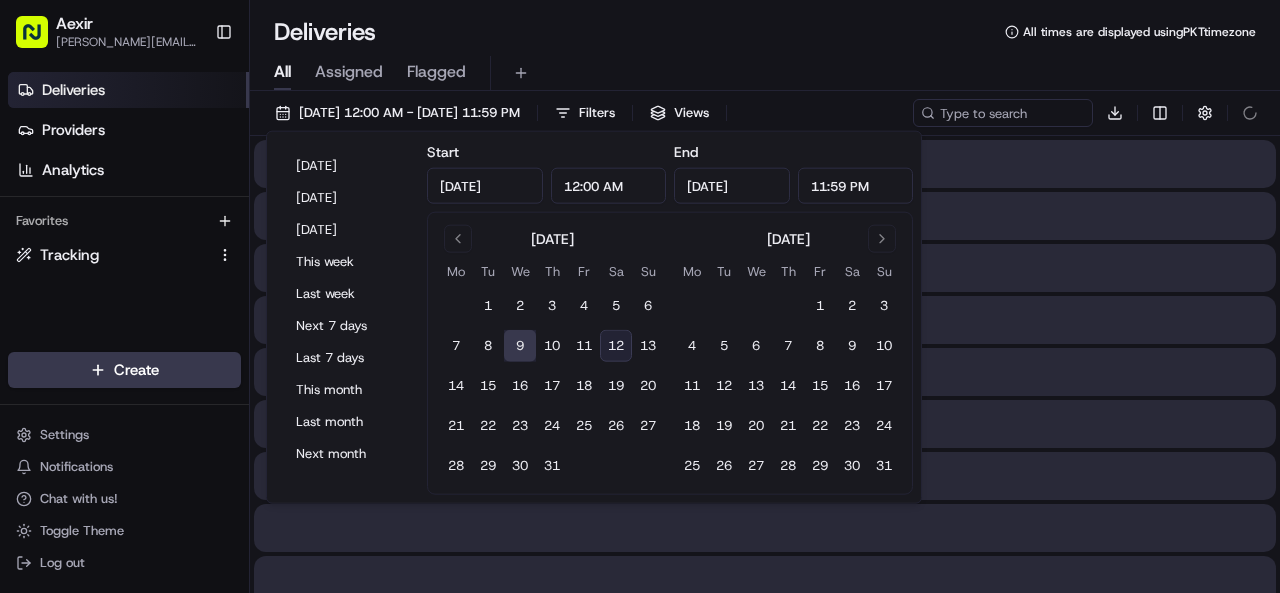 type on "Jul 9, 2025" 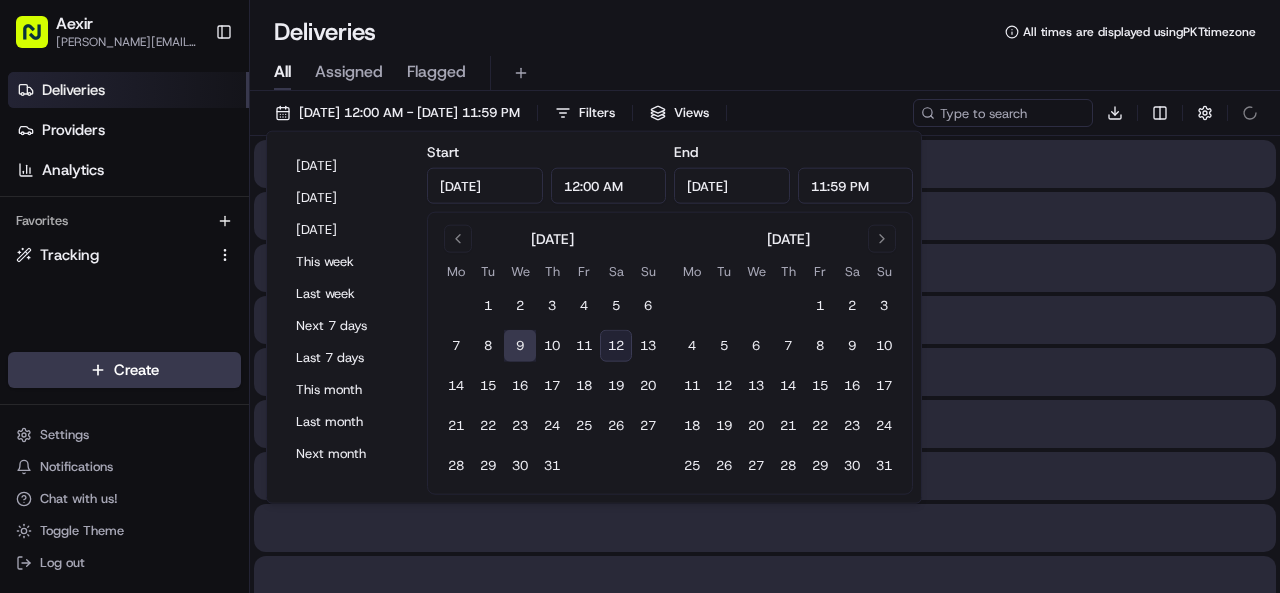 type on "Jul 9, 2025" 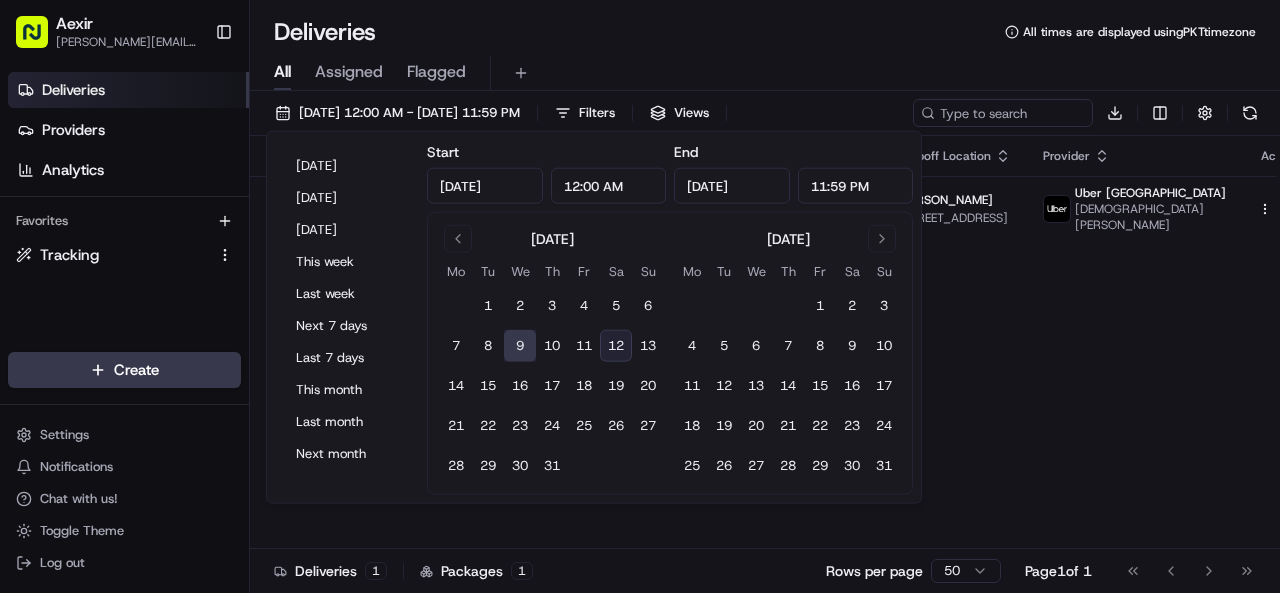 click on "All Assigned Flagged" at bounding box center [765, 73] 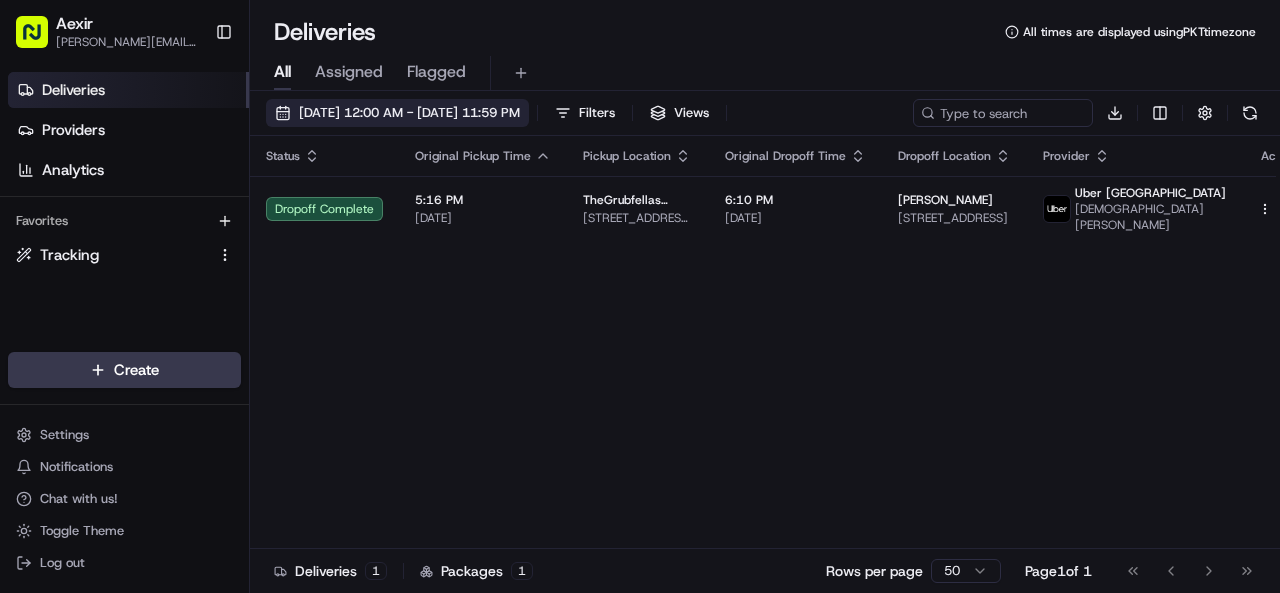 click on "07/09/2025 12:00 AM - 07/09/2025 11:59 PM" at bounding box center (409, 113) 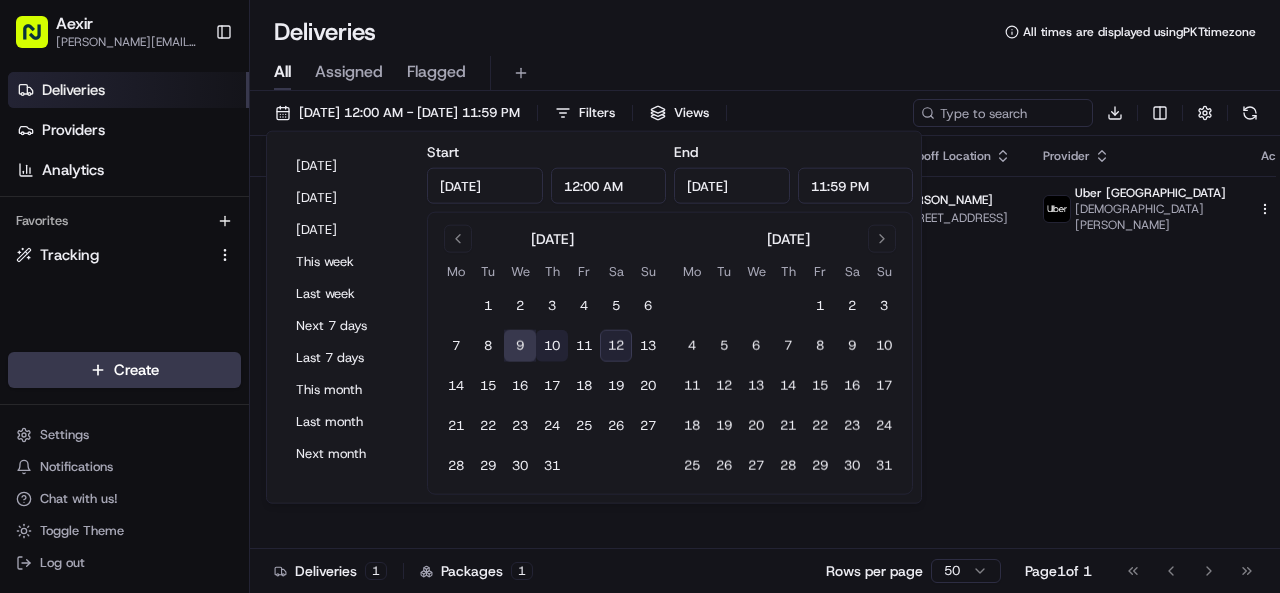 click on "10" at bounding box center [552, 346] 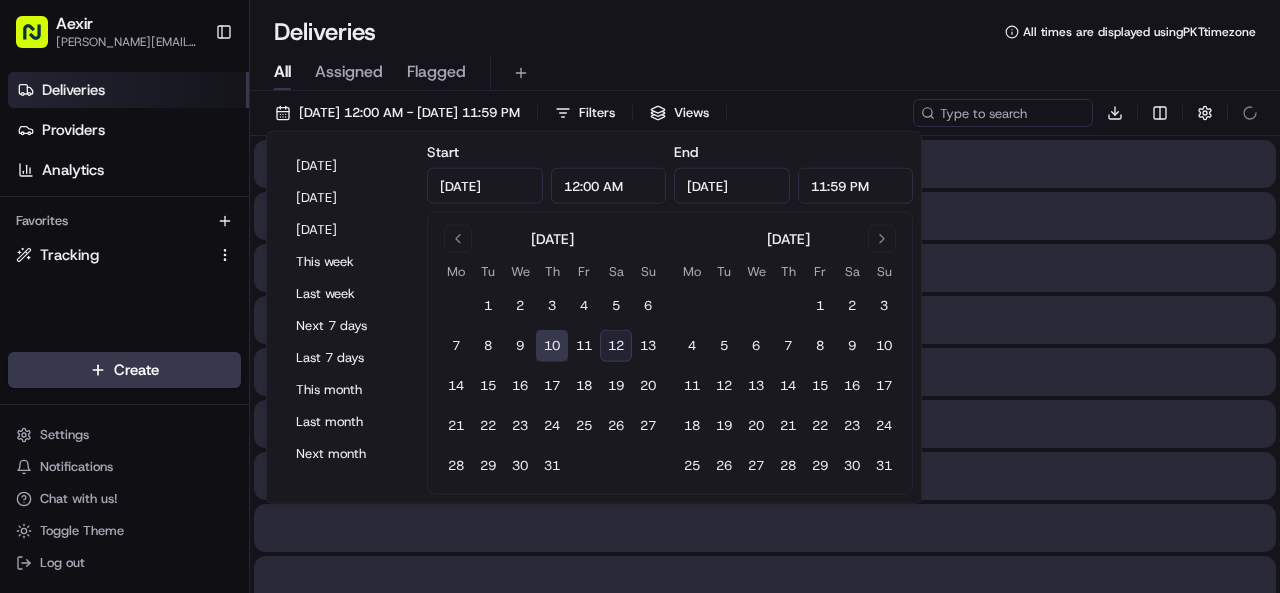 type on "Jul 10, 2025" 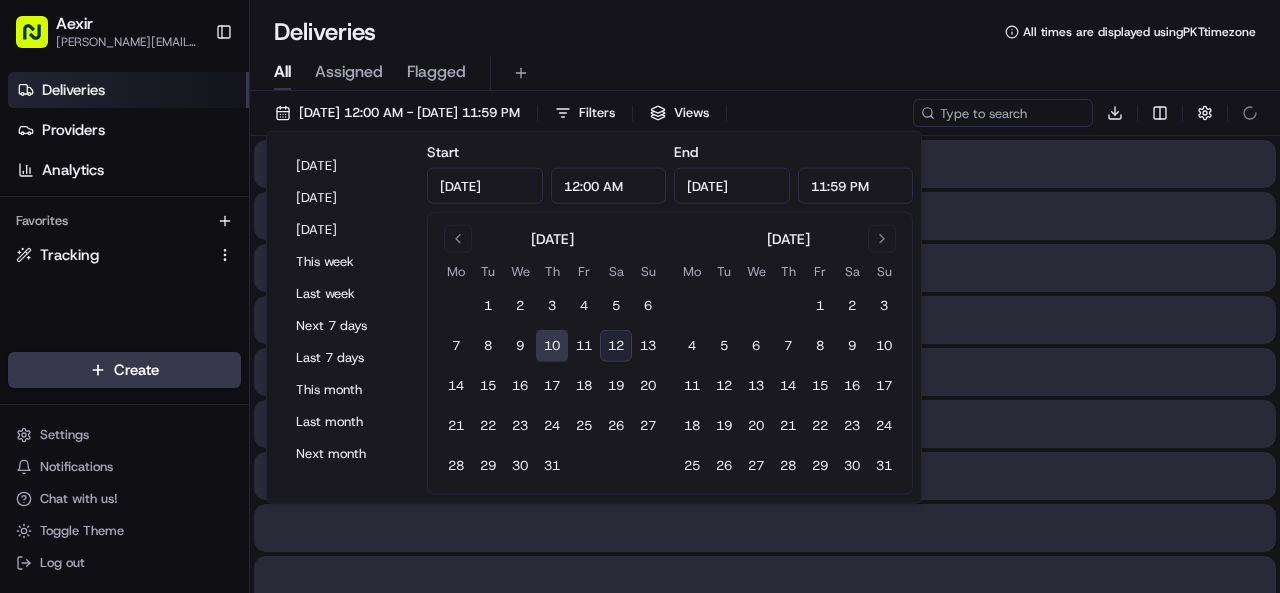 type on "Jul 10, 2025" 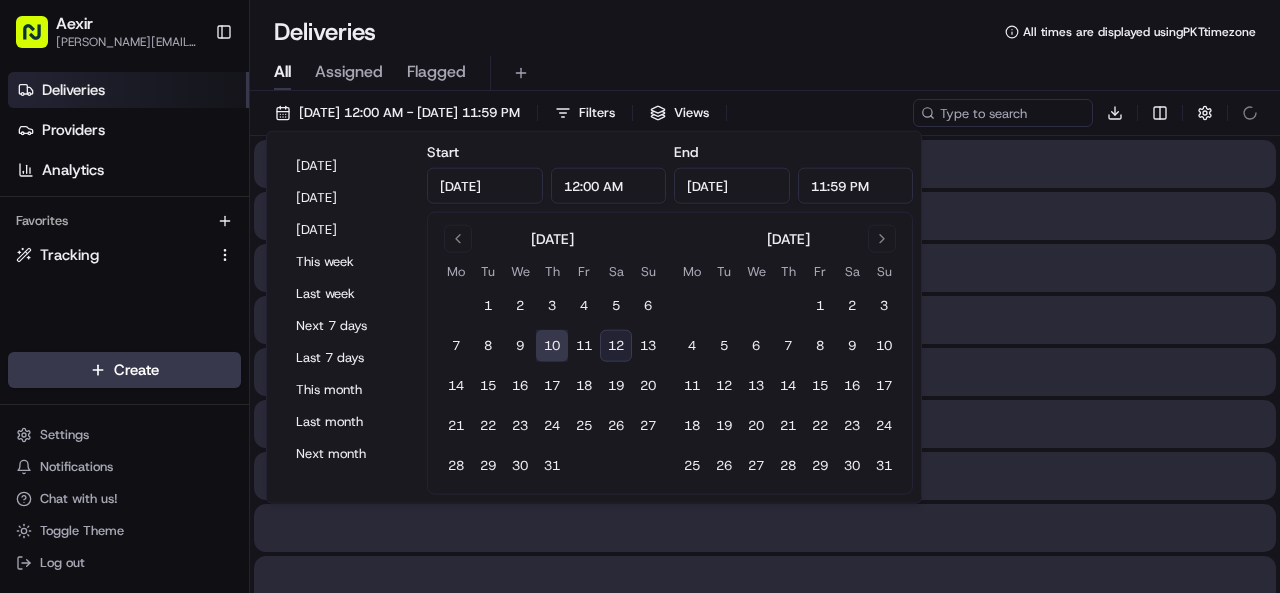 click on "All Assigned Flagged" at bounding box center (765, 73) 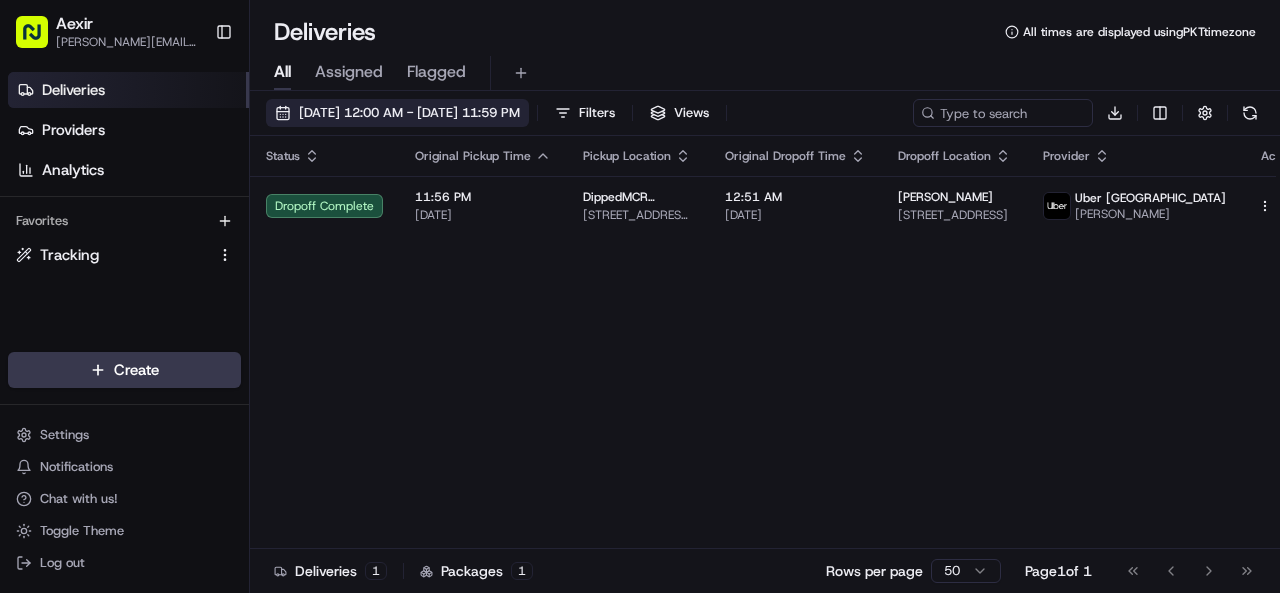 click on "07/10/2025 12:00 AM - 07/10/2025 11:59 PM" at bounding box center [397, 113] 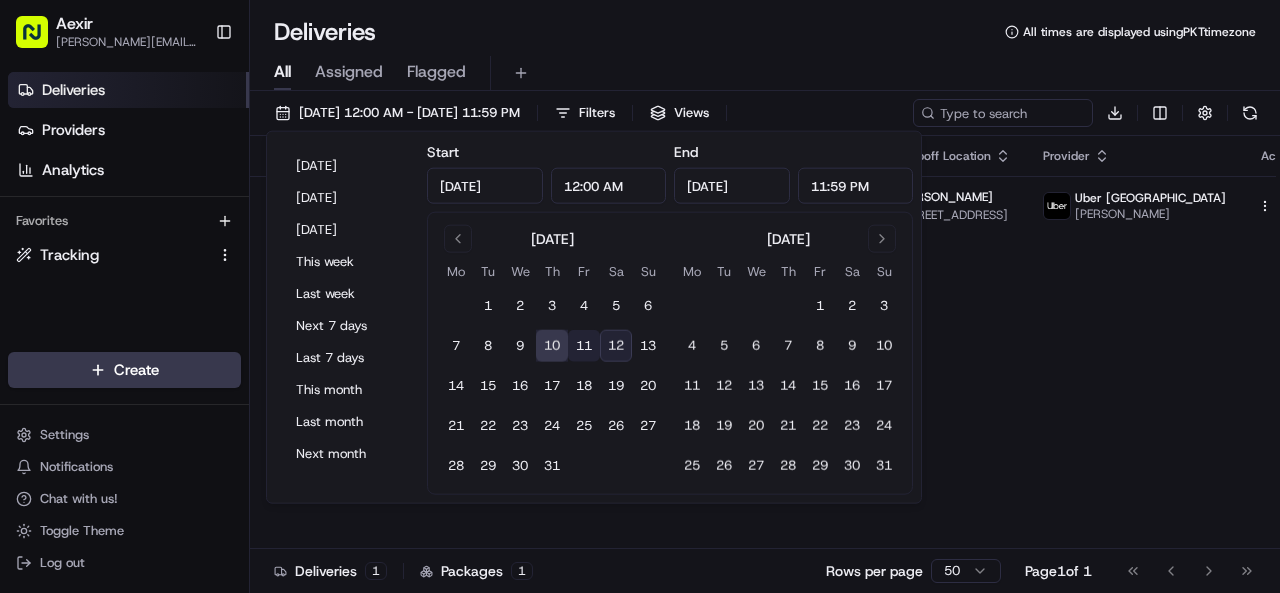click on "11" at bounding box center (584, 346) 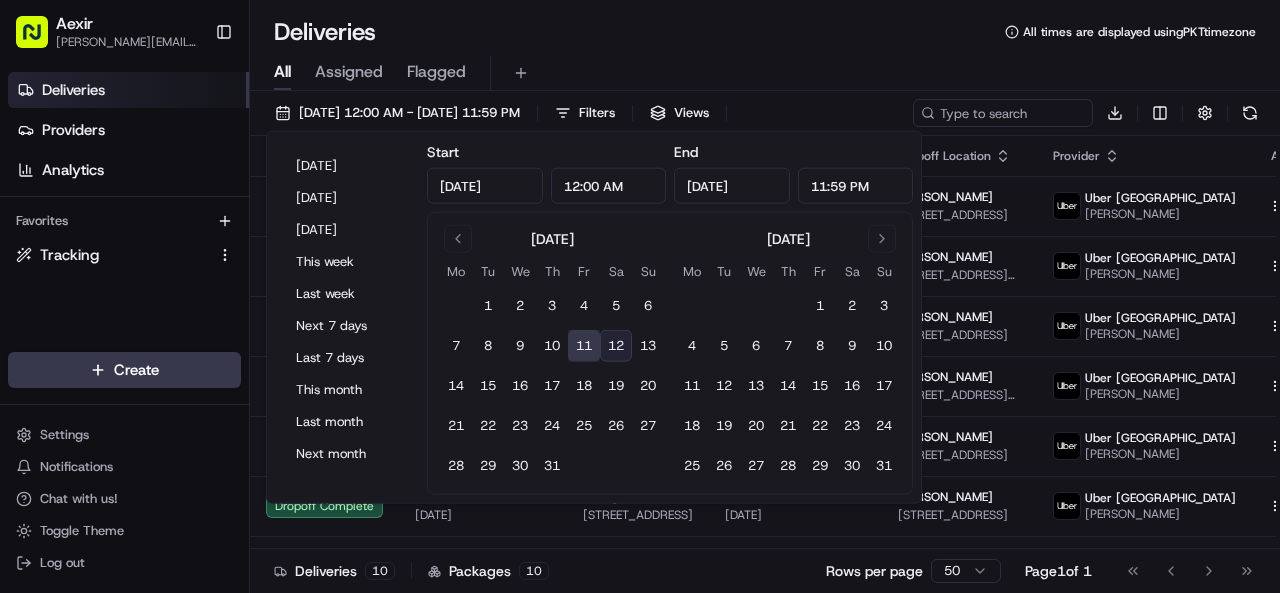 click on "All Assigned Flagged" at bounding box center (765, 73) 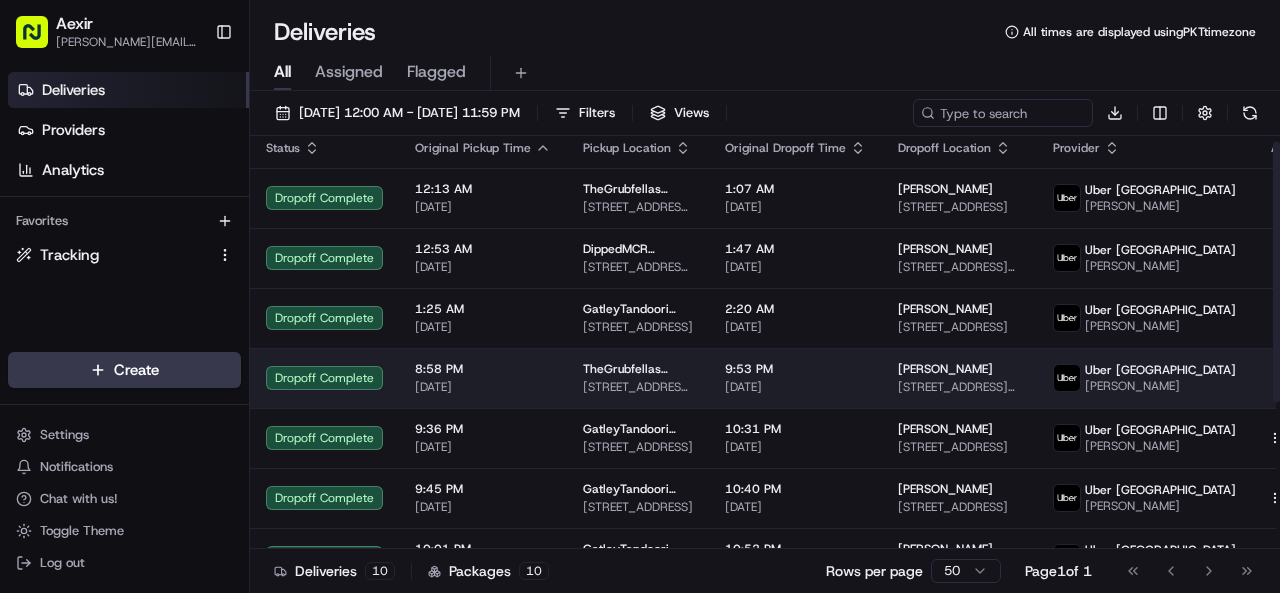 scroll, scrollTop: 0, scrollLeft: 0, axis: both 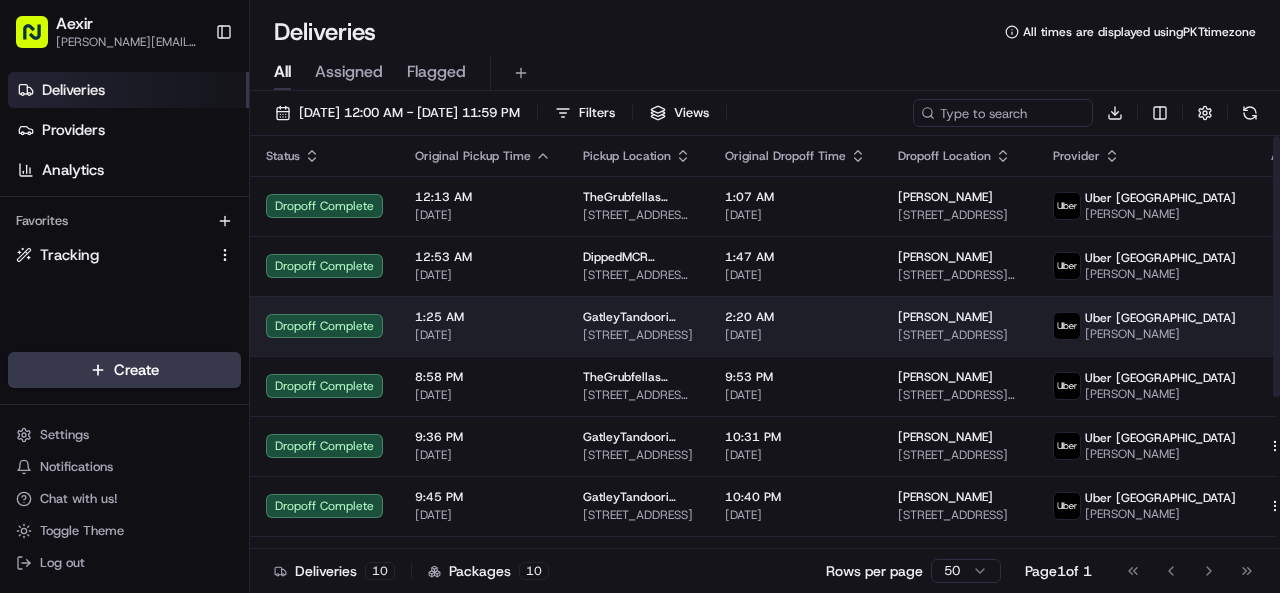 click on "Aexir ariaz@aexir.com Toggle Sidebar Deliveries Providers Analytics Favorites Tracking Main Menu Members & Organization Organization Users Roles Preferences Customization Tracking Orchestration Automations Dispatch Strategy Locations Pickup Locations Dropoff Locations Billing Billing Refund Requests Integrations Notification Triggers Webhooks API Keys Request Logs Create Settings Notifications Chat with us! Toggle Theme Log out Deliveries All times are displayed using  PKT  timezone All Assigned Flagged 07/11/2025 12:00 AM - 07/11/2025 11:59 PM Filters Views Download Status Original Pickup Time Pickup Location Original Dropoff Time Dropoff Location Provider Action Dropoff Complete 12:13 AM 07/11/2025 TheGrubfellas TheGrubfellas 444 Wilmslow Rd, Withington, Manchester M20 3BW, UK 1:07 AM 07/11/2025 Aman chowdhury 5 Selsey Dr, Manchester M20 5WW, UK Uber UK Ali H. Dropoff Complete 12:53 AM 07/11/2025 DippedMCR DippedMCR 37 Market St, Hyde SK14 2AD, UK 1:47 AM 07/11/2025 Luke Beddow Uber UK Marcy" at bounding box center [640, 296] 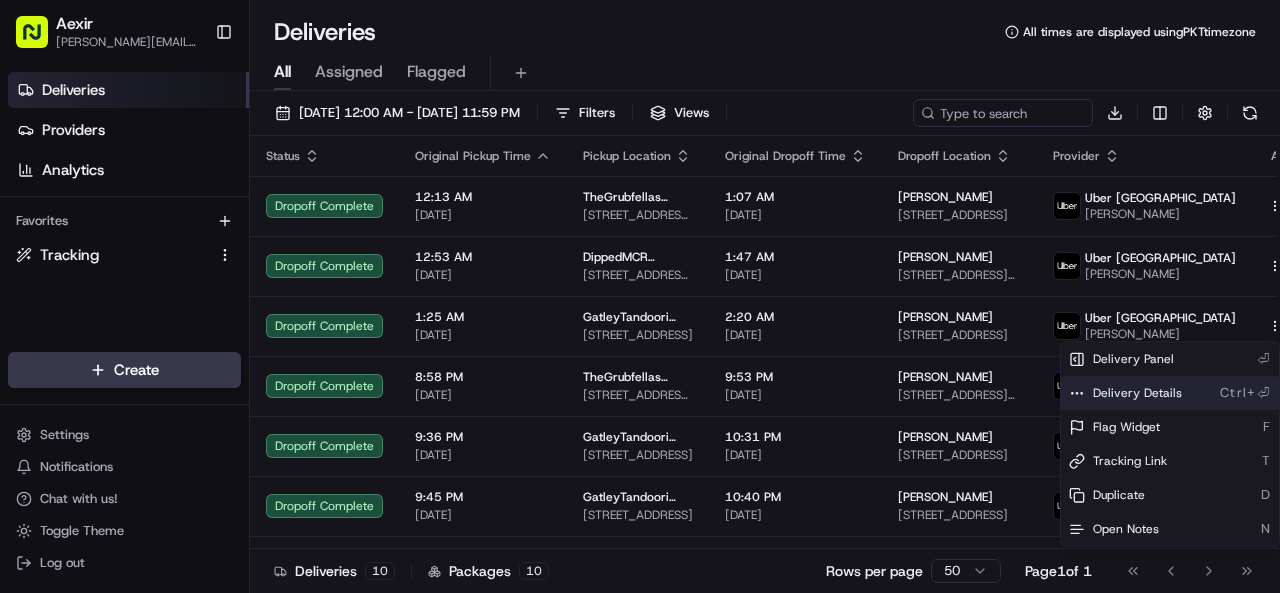 click on "Delivery Details Ctrl+⏎" at bounding box center (1170, 393) 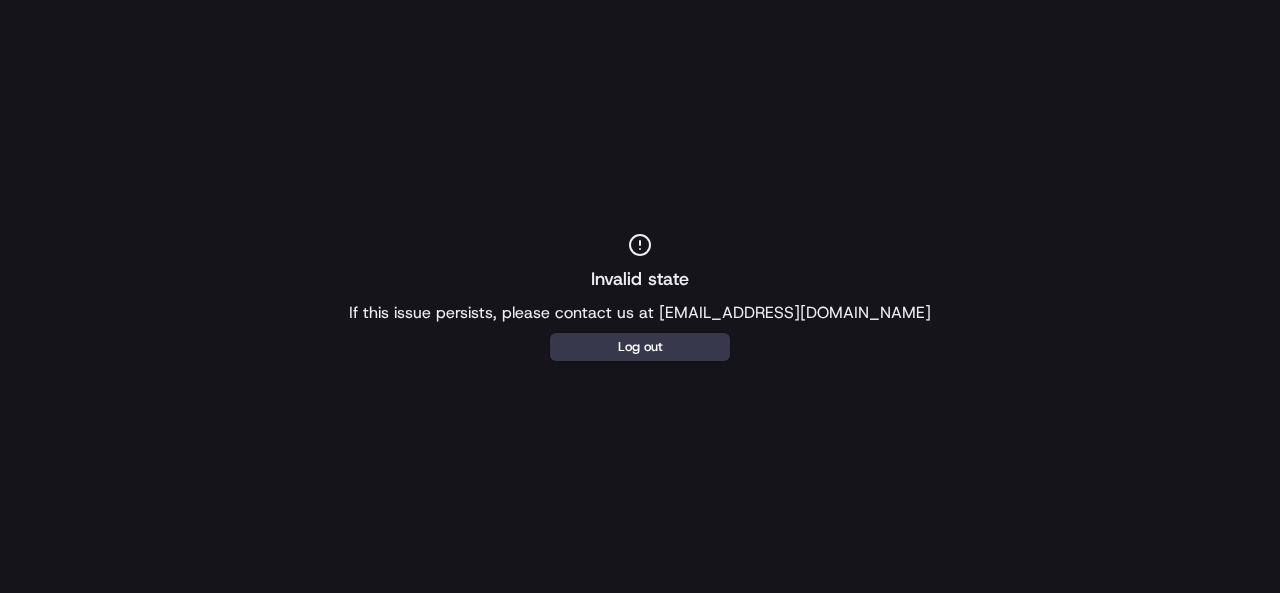 scroll, scrollTop: 0, scrollLeft: 0, axis: both 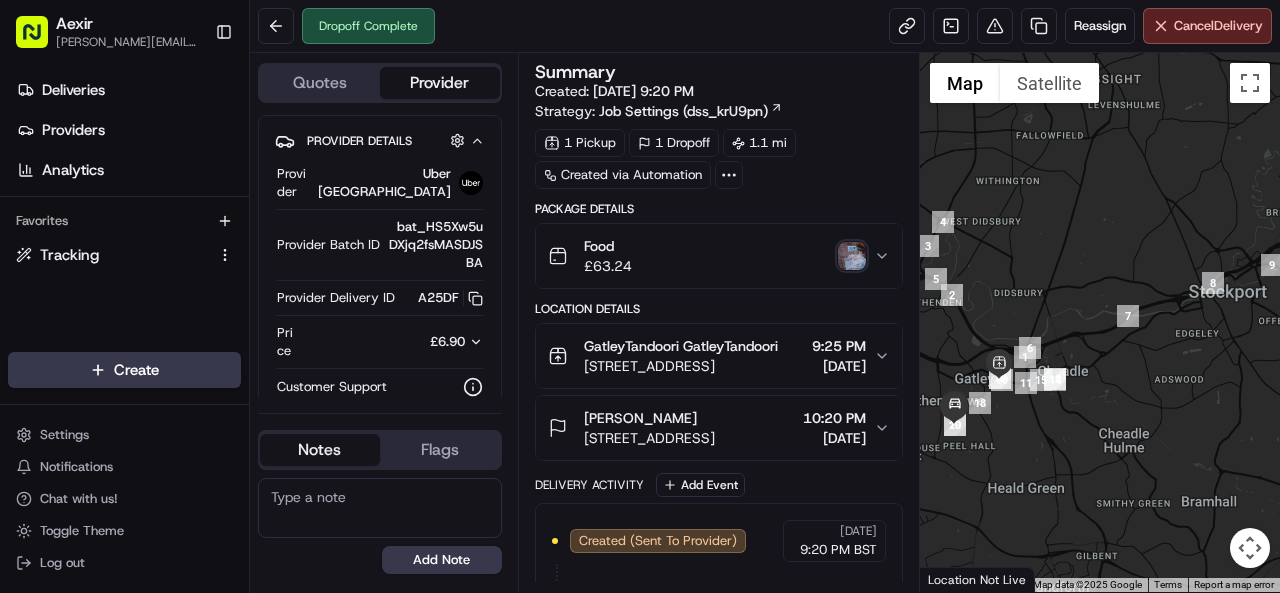 click 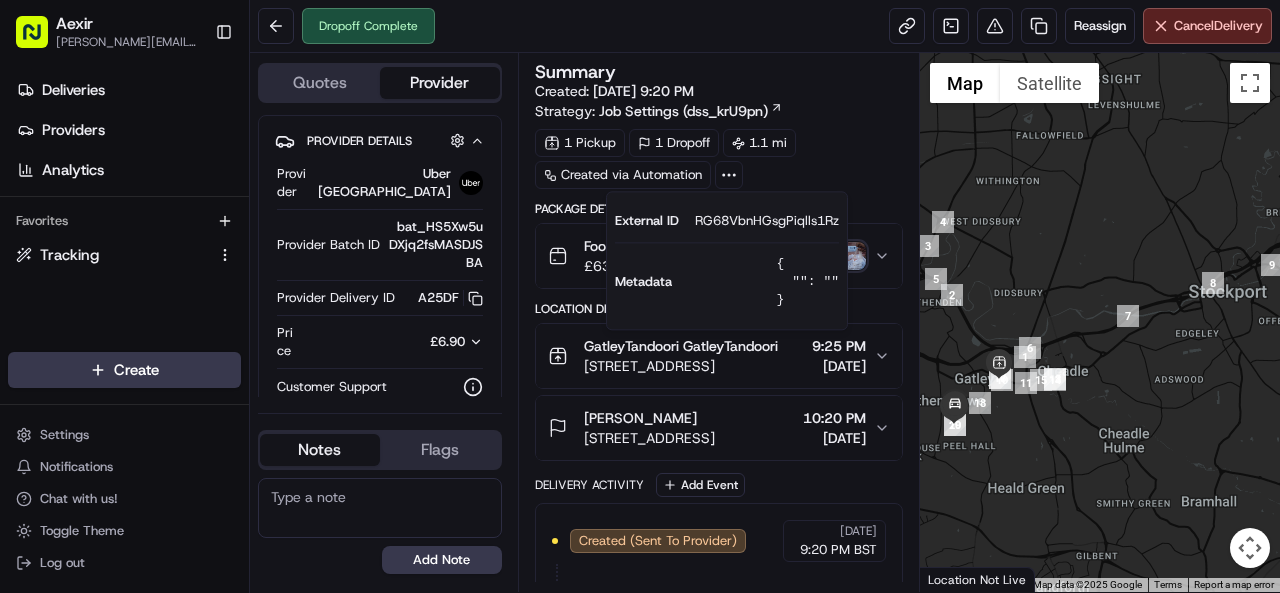 click 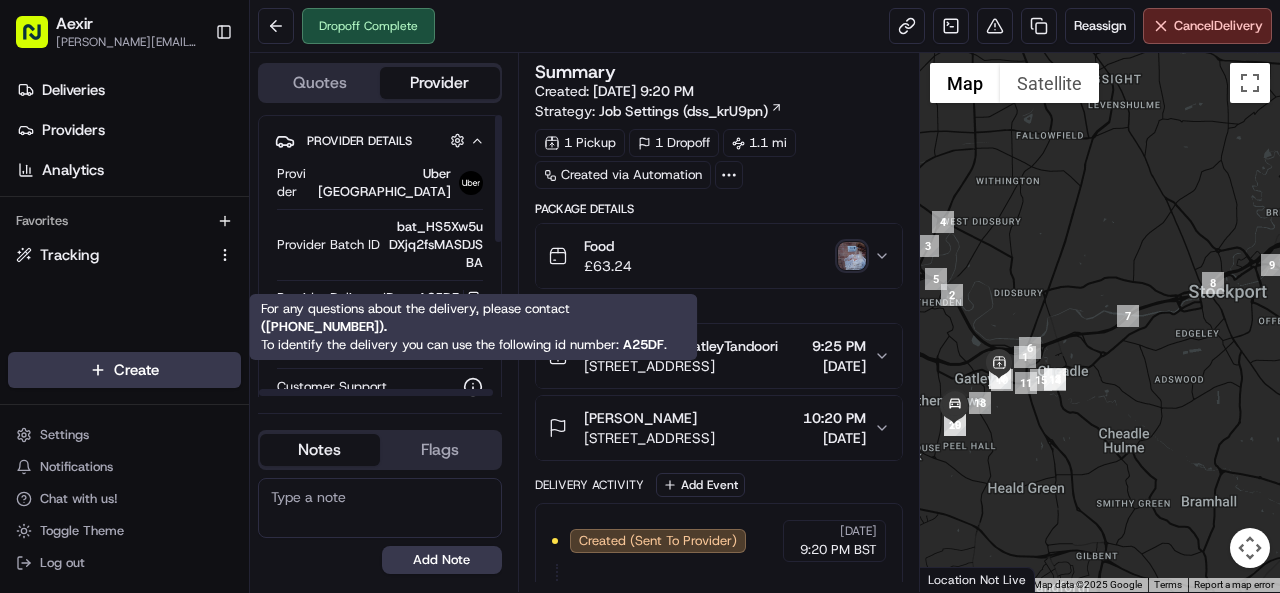 click 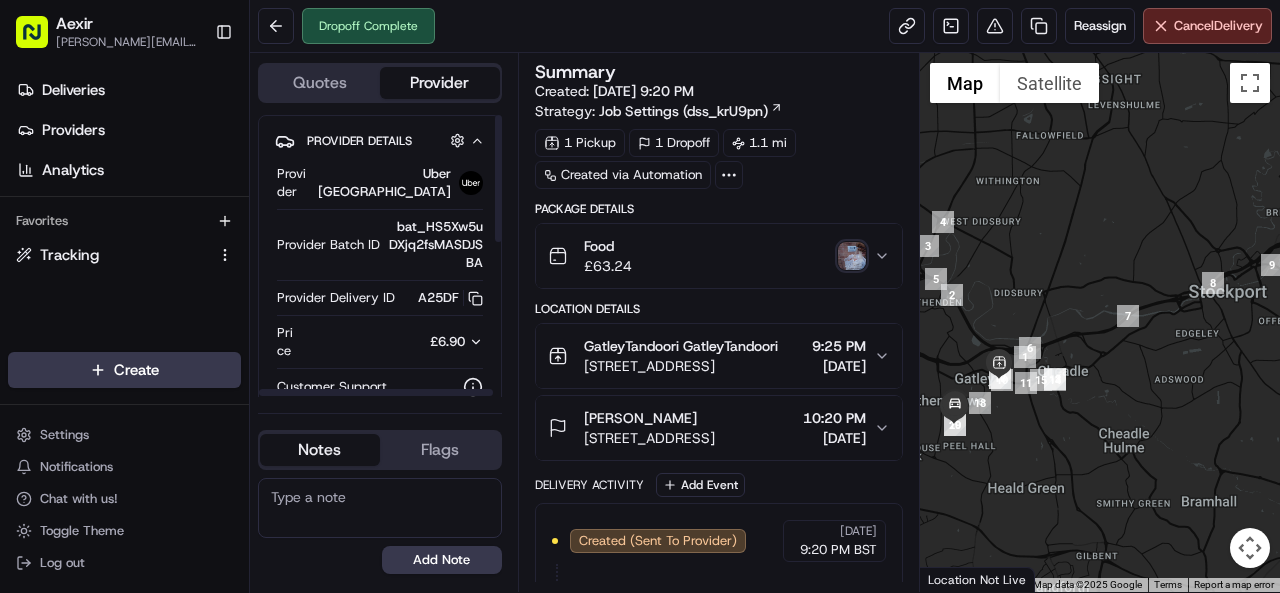 click 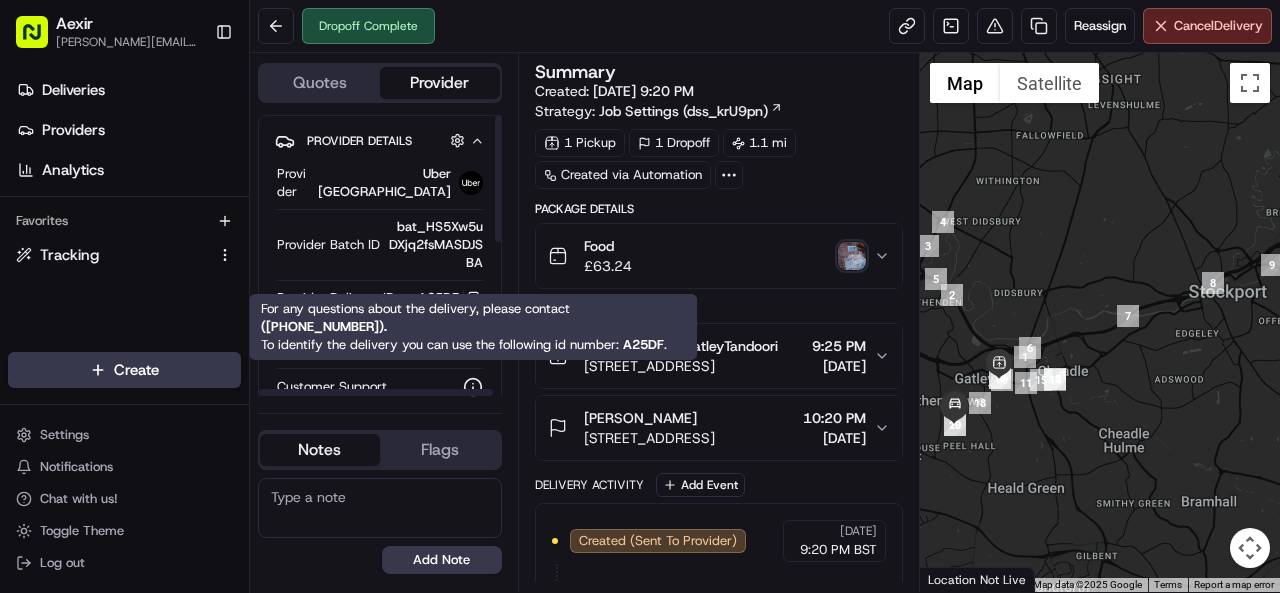 click at bounding box center [439, 387] 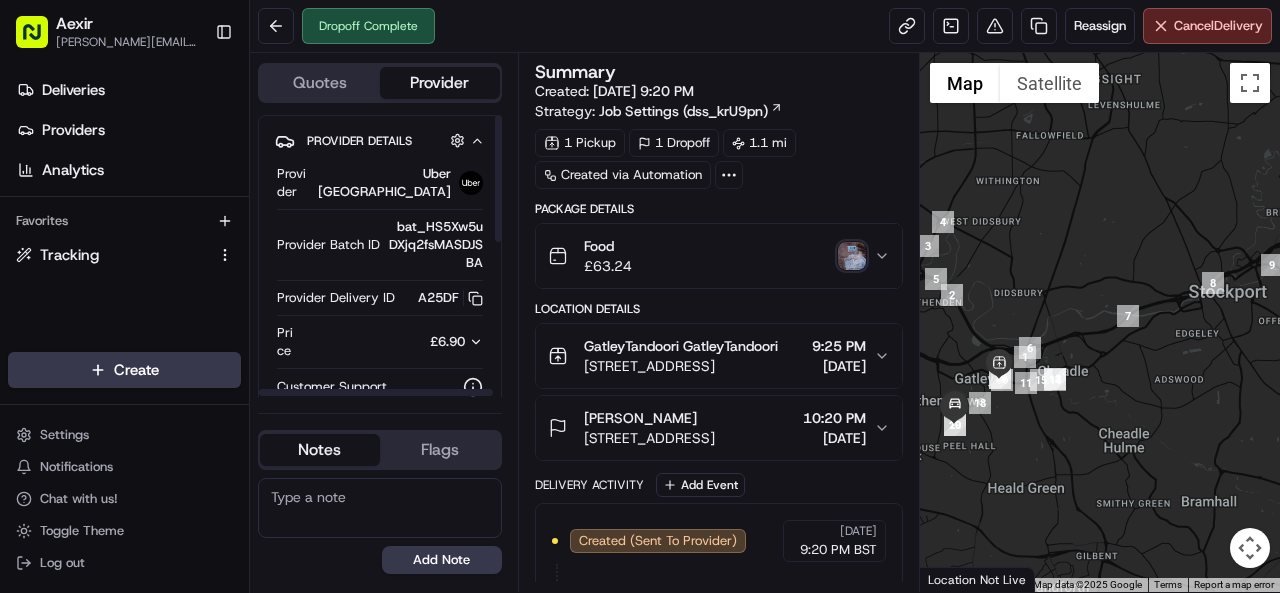 click at bounding box center (439, 387) 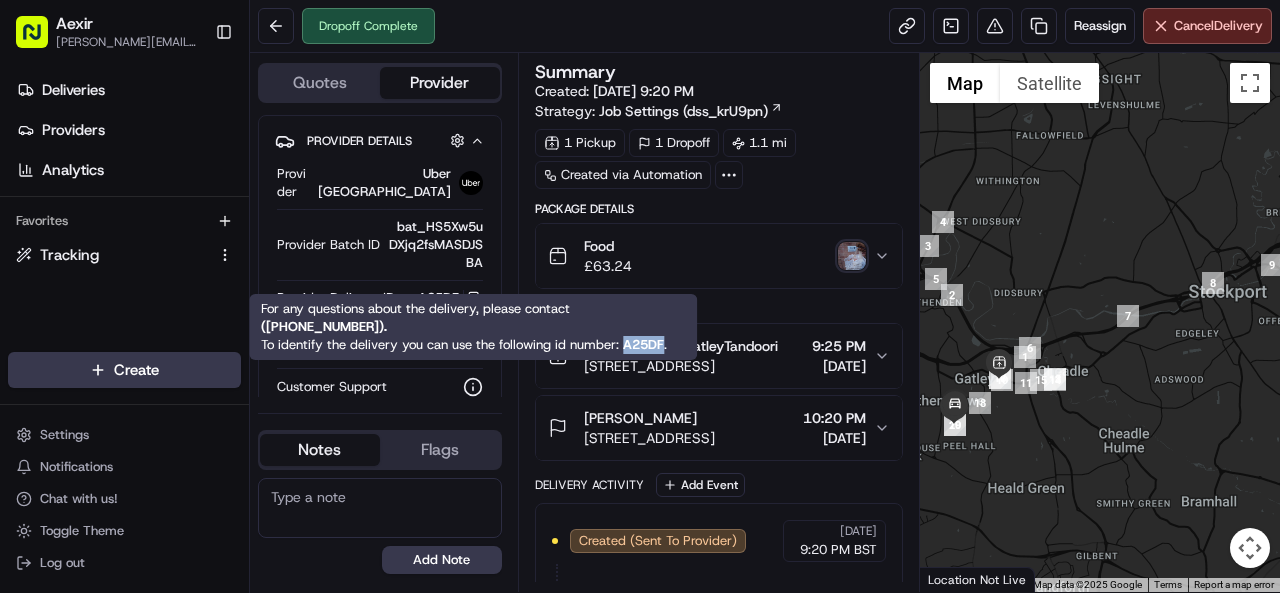 drag, startPoint x: 625, startPoint y: 342, endPoint x: 666, endPoint y: 342, distance: 41 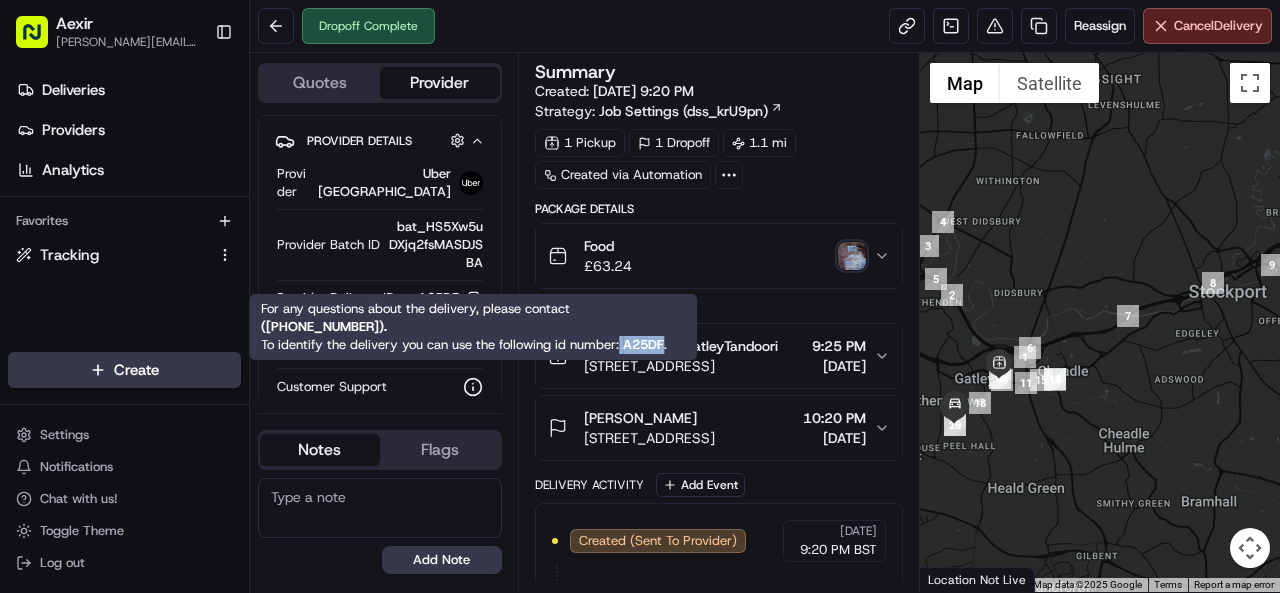 drag, startPoint x: 620, startPoint y: 349, endPoint x: 664, endPoint y: 349, distance: 44 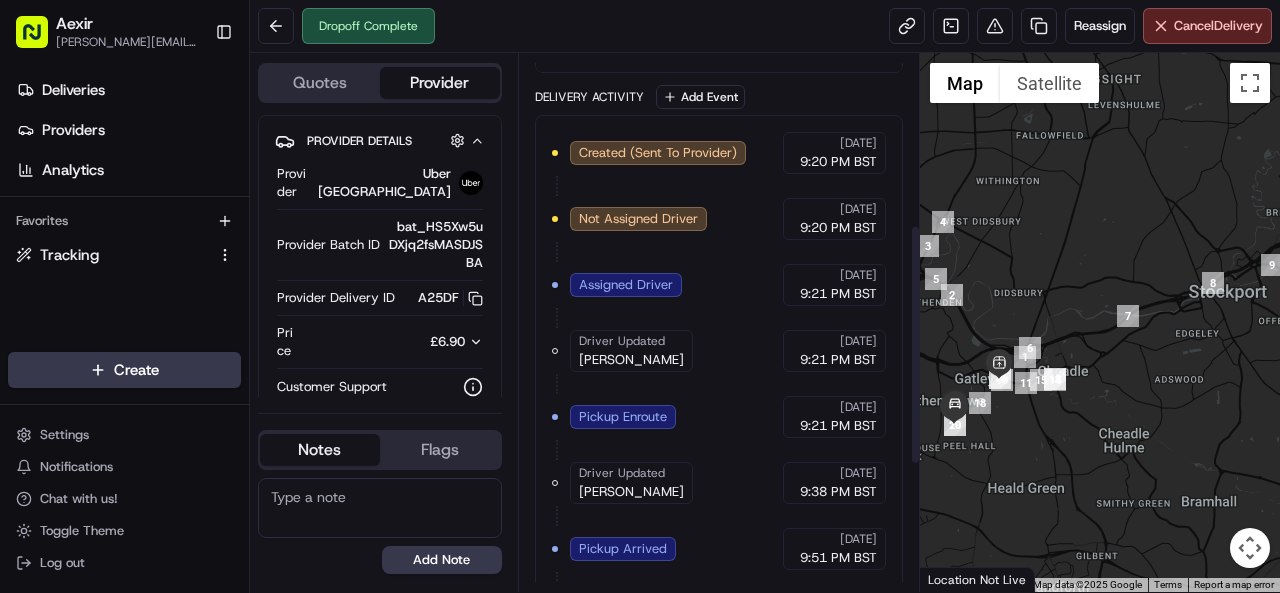 scroll, scrollTop: 665, scrollLeft: 0, axis: vertical 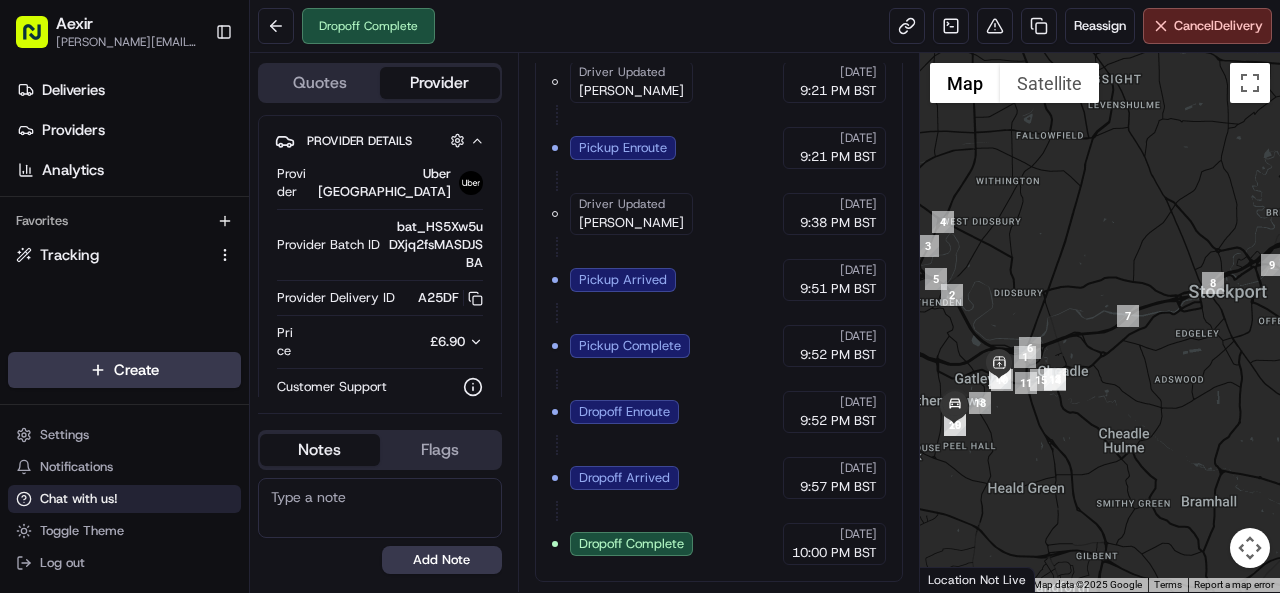 click on "Chat with us!" at bounding box center [124, 499] 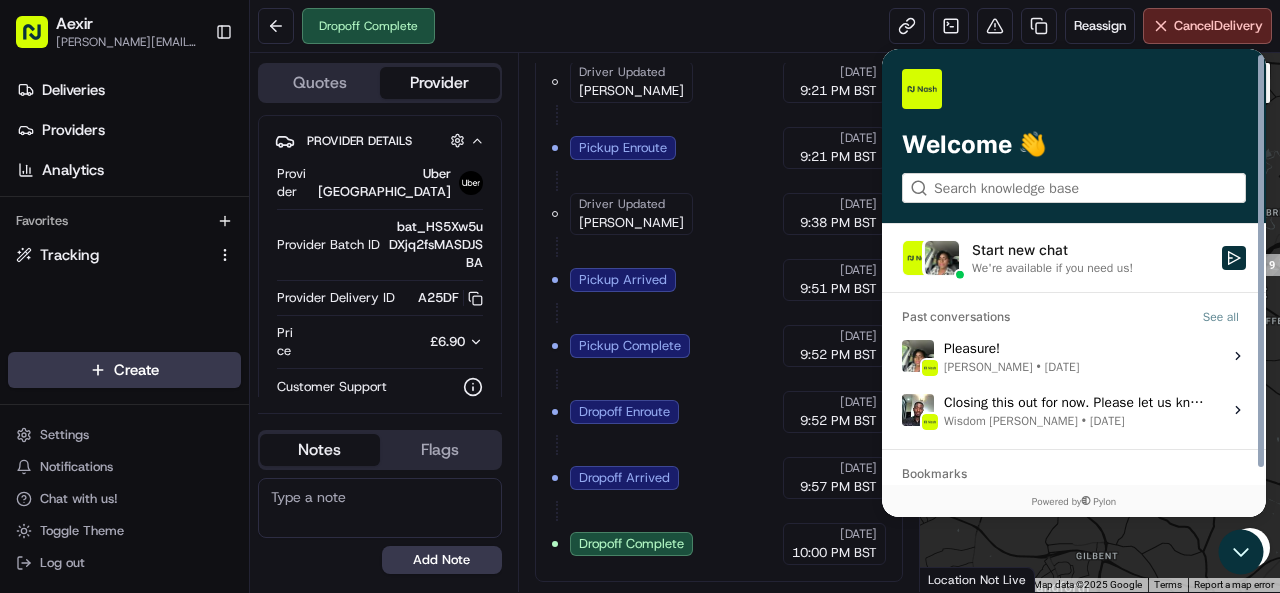 click on "Pleasure! Grace Nketiah • Jul 11 View issue" at bounding box center [1074, 356] 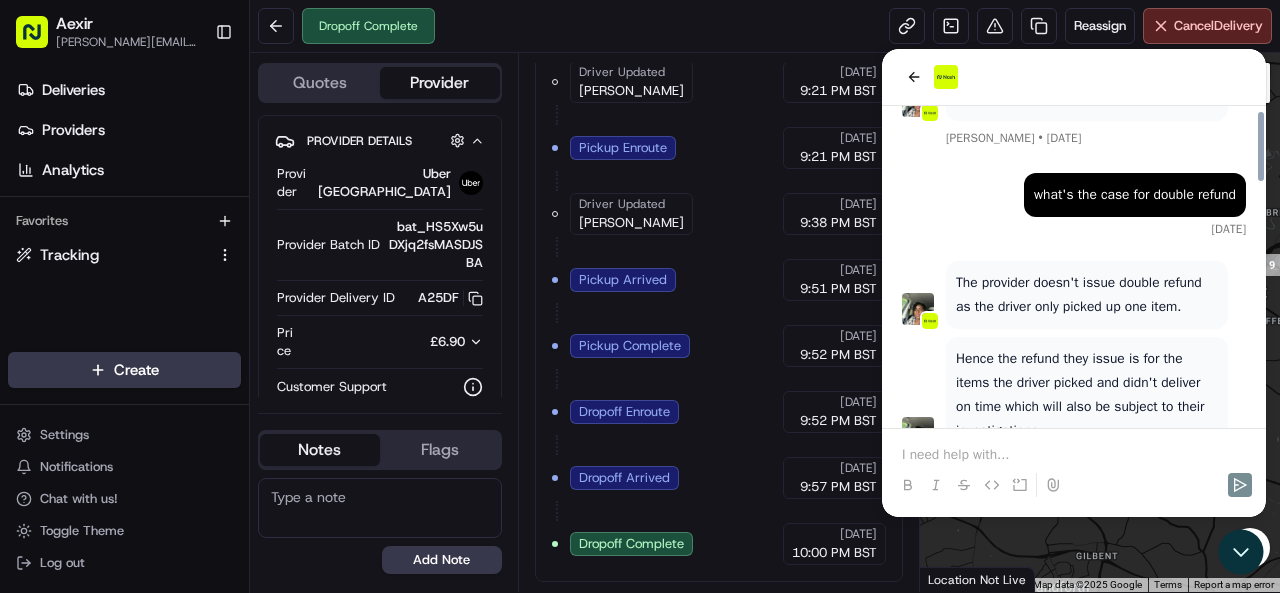 scroll, scrollTop: 1748, scrollLeft: 0, axis: vertical 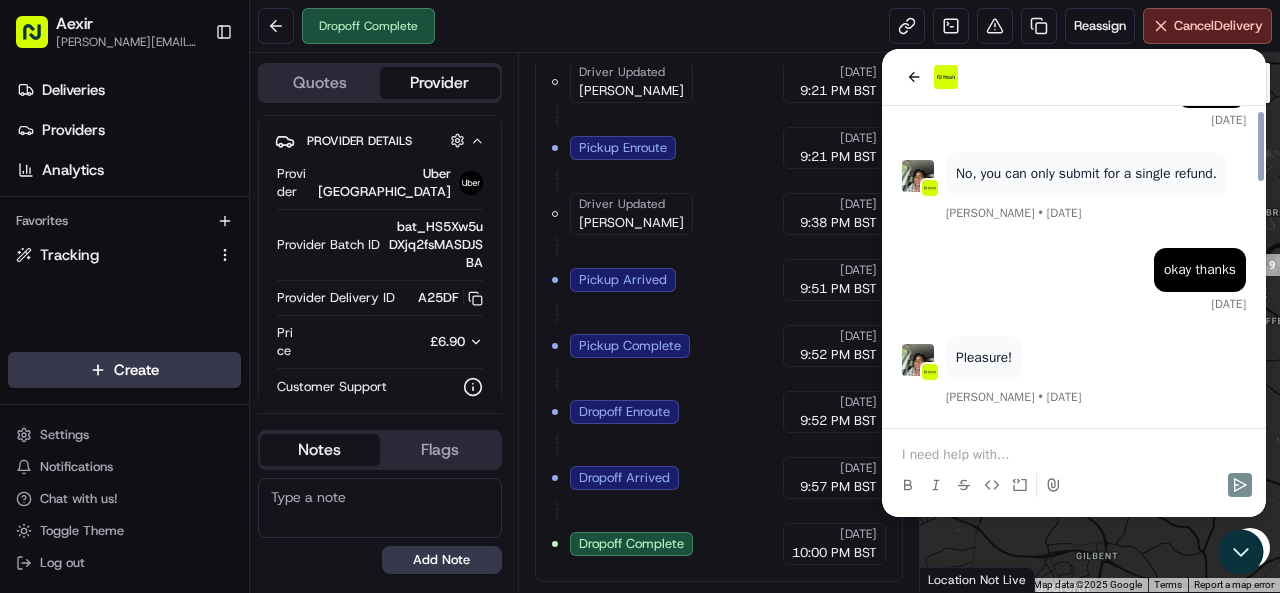 click at bounding box center [1074, 455] 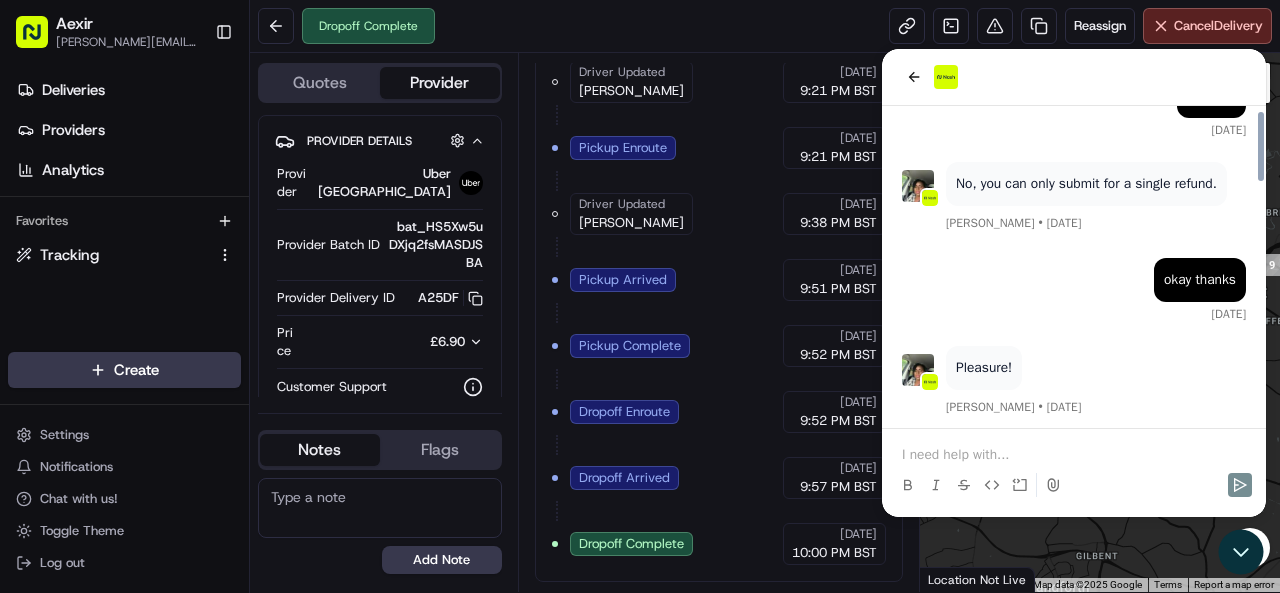 scroll, scrollTop: 1748, scrollLeft: 0, axis: vertical 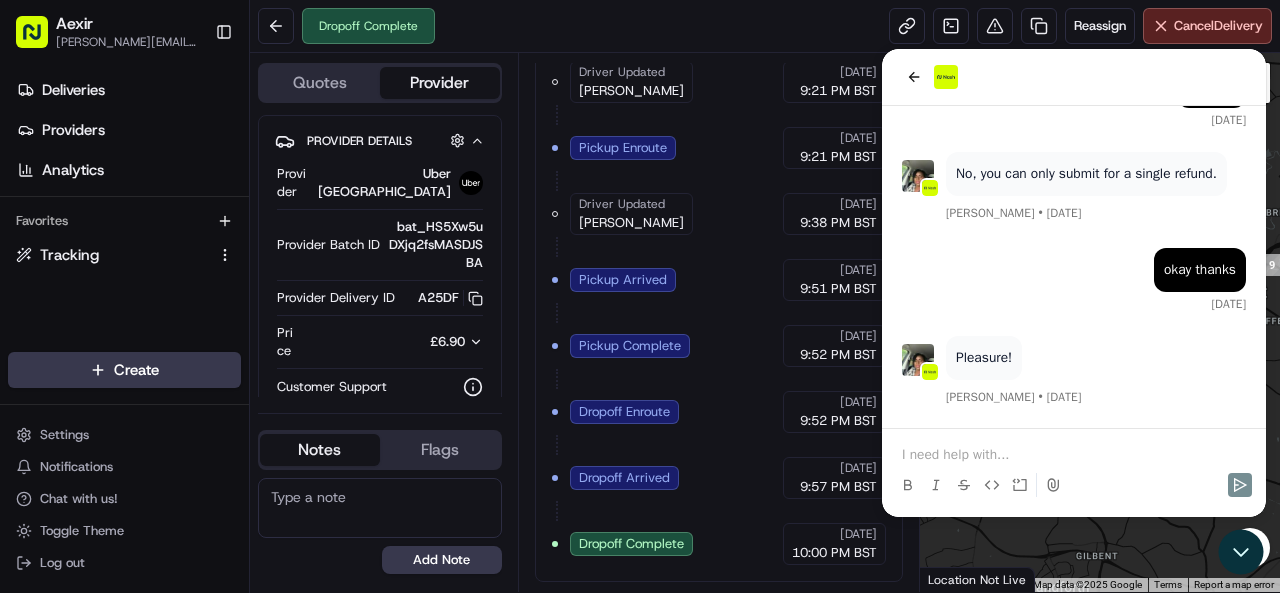click 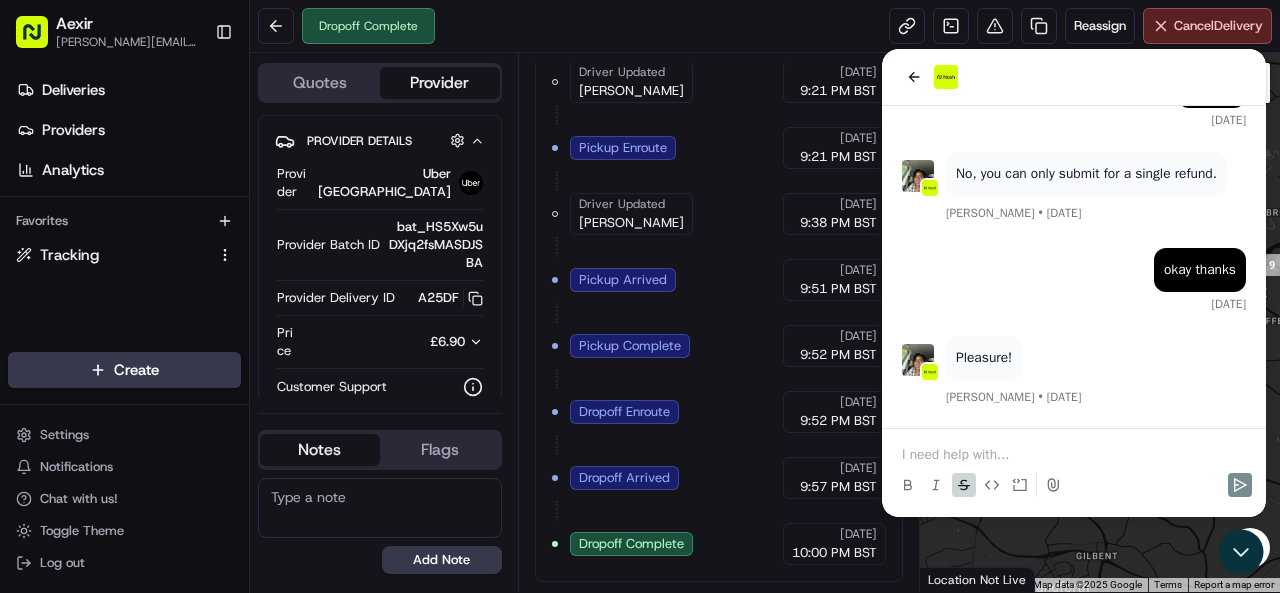 type 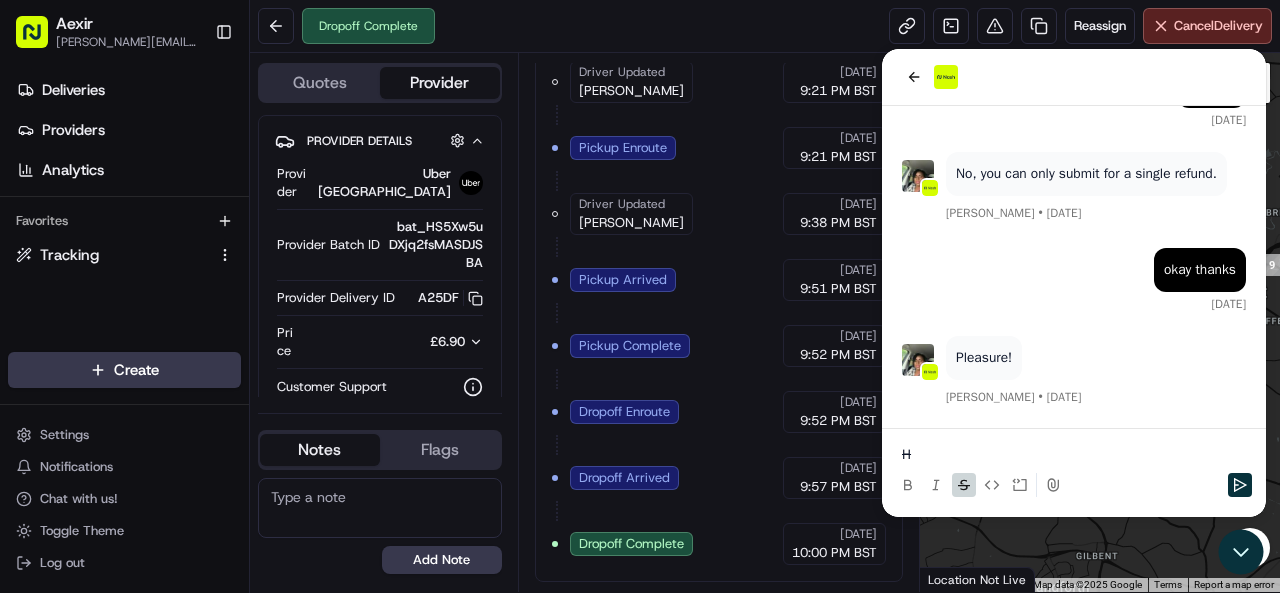 click 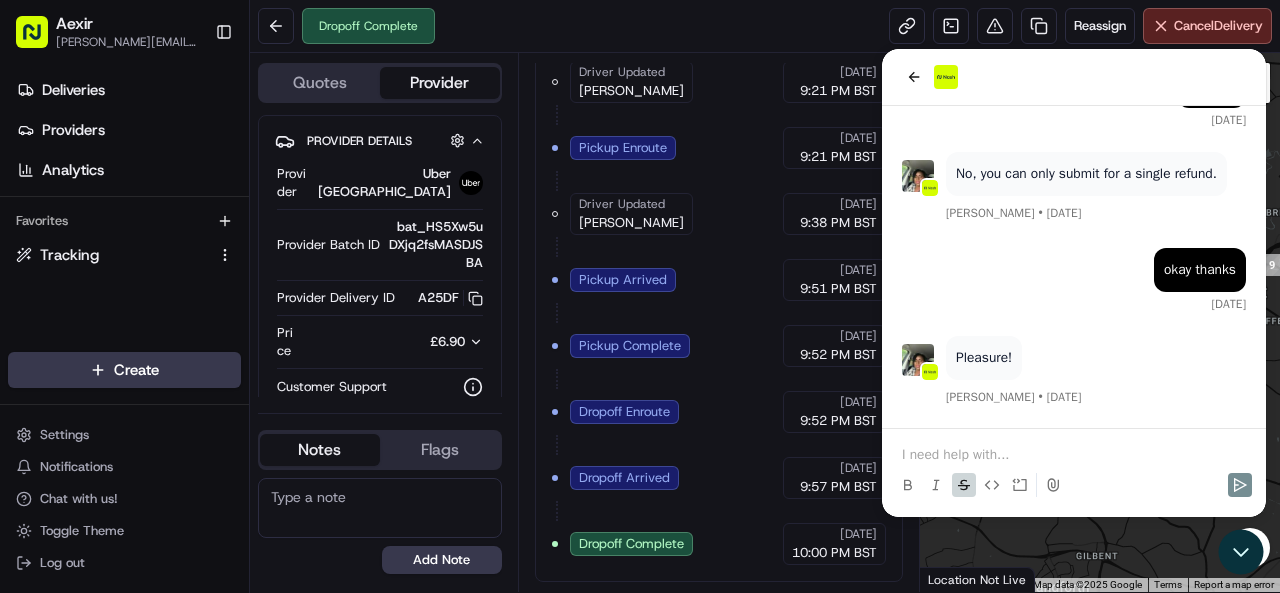 click 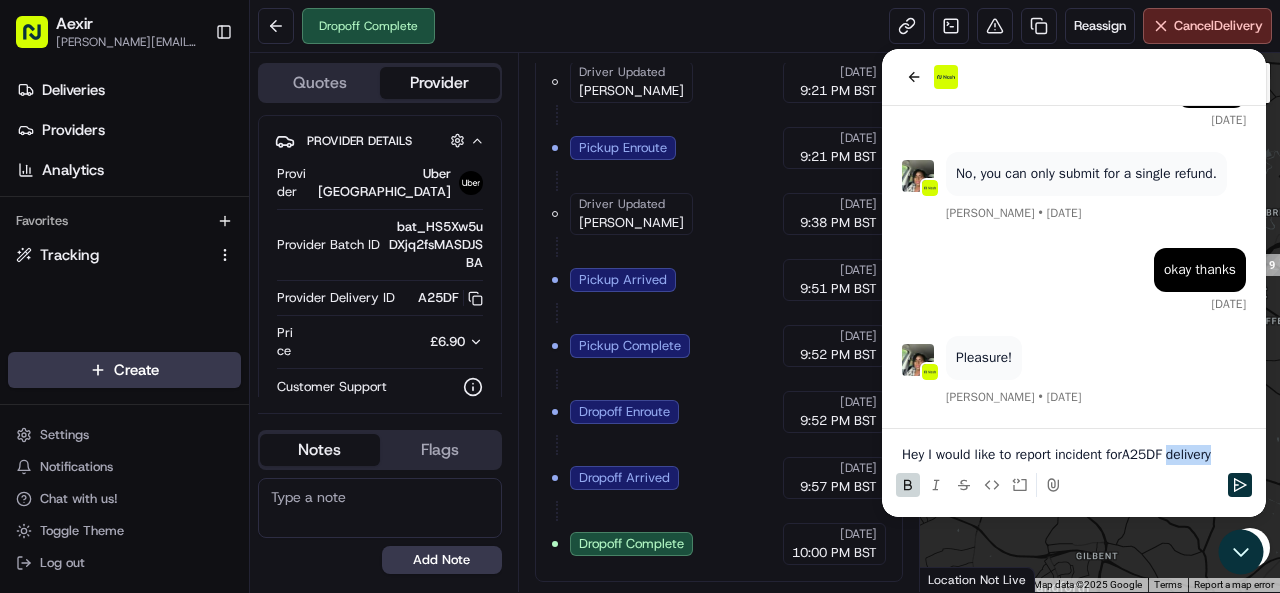drag, startPoint x: 1182, startPoint y: 452, endPoint x: 1249, endPoint y: 438, distance: 68.44706 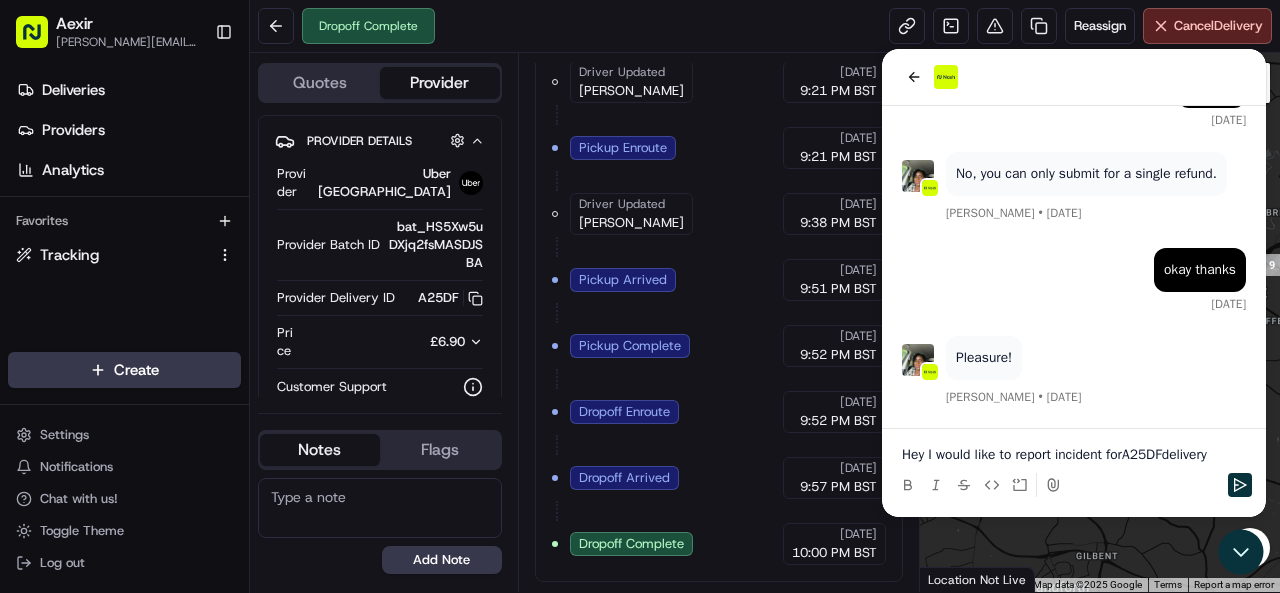 click on "Hey I would like to report incident for  A25DF  delivery" at bounding box center [1074, 455] 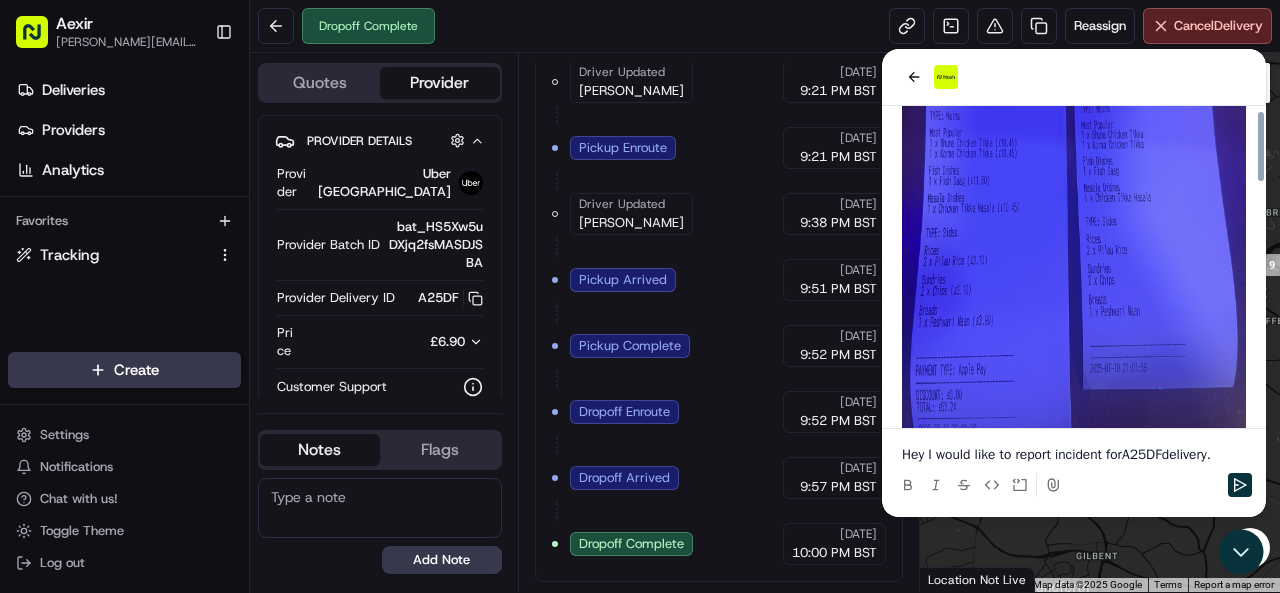 scroll, scrollTop: 0, scrollLeft: 0, axis: both 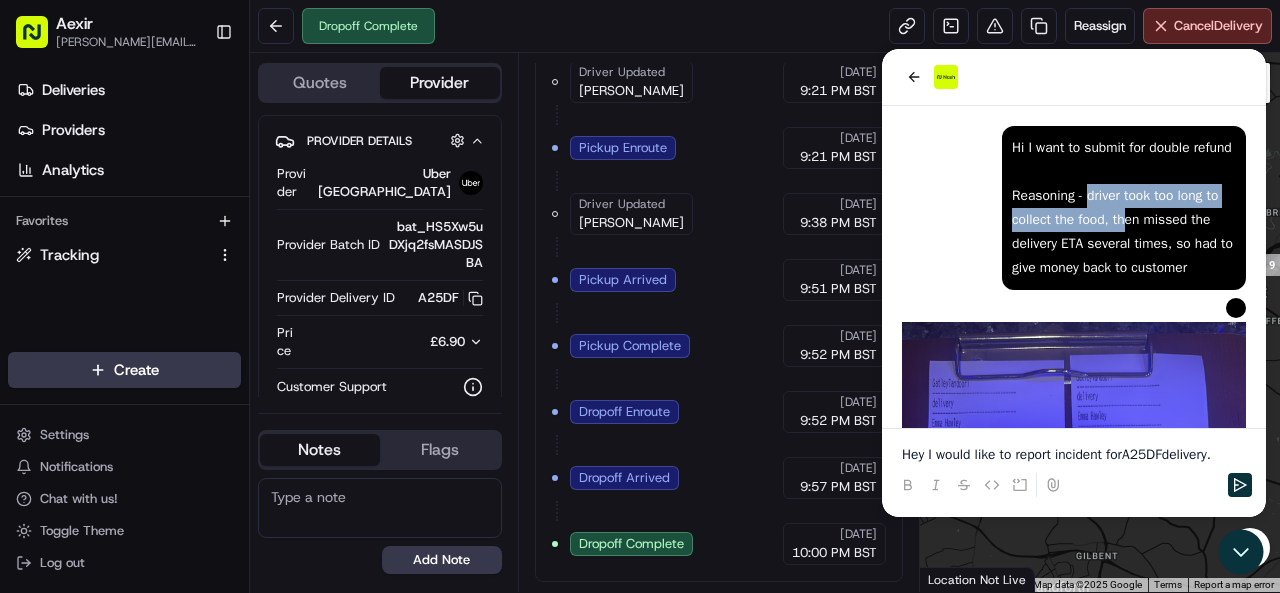 drag, startPoint x: 1087, startPoint y: 227, endPoint x: 1125, endPoint y: 250, distance: 44.418465 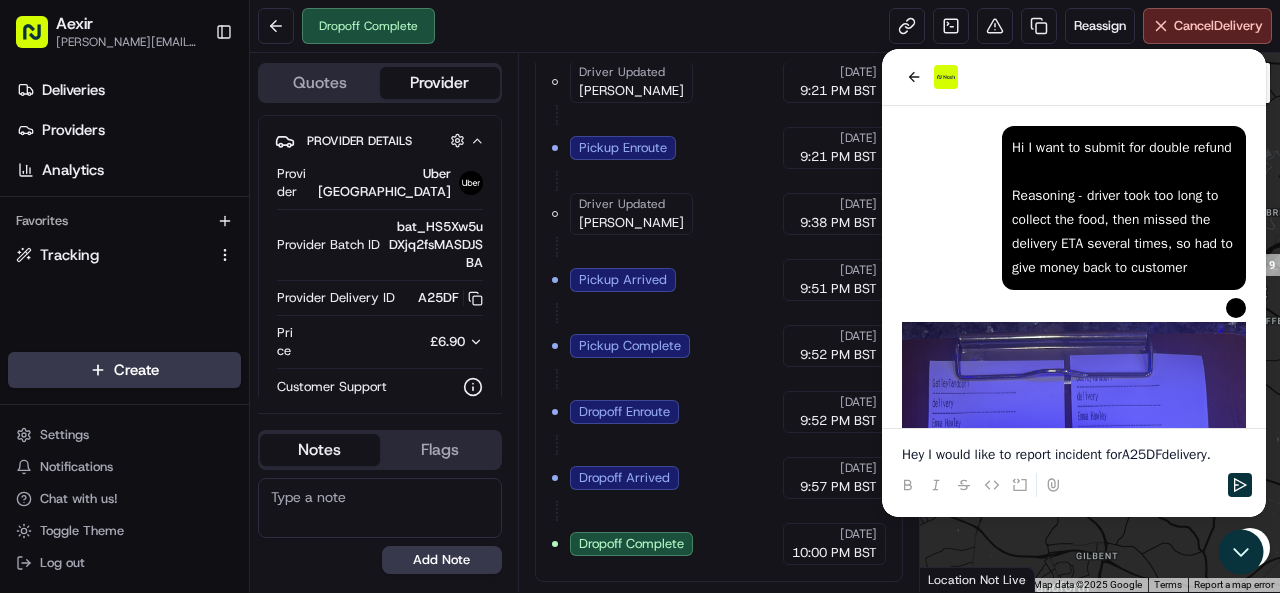 click on "Hi I want to submit for double refund Reasoning - driver took too long to collect the food, then missed the delivery ETA several times, so had to give money back to customer" at bounding box center (1124, 208) 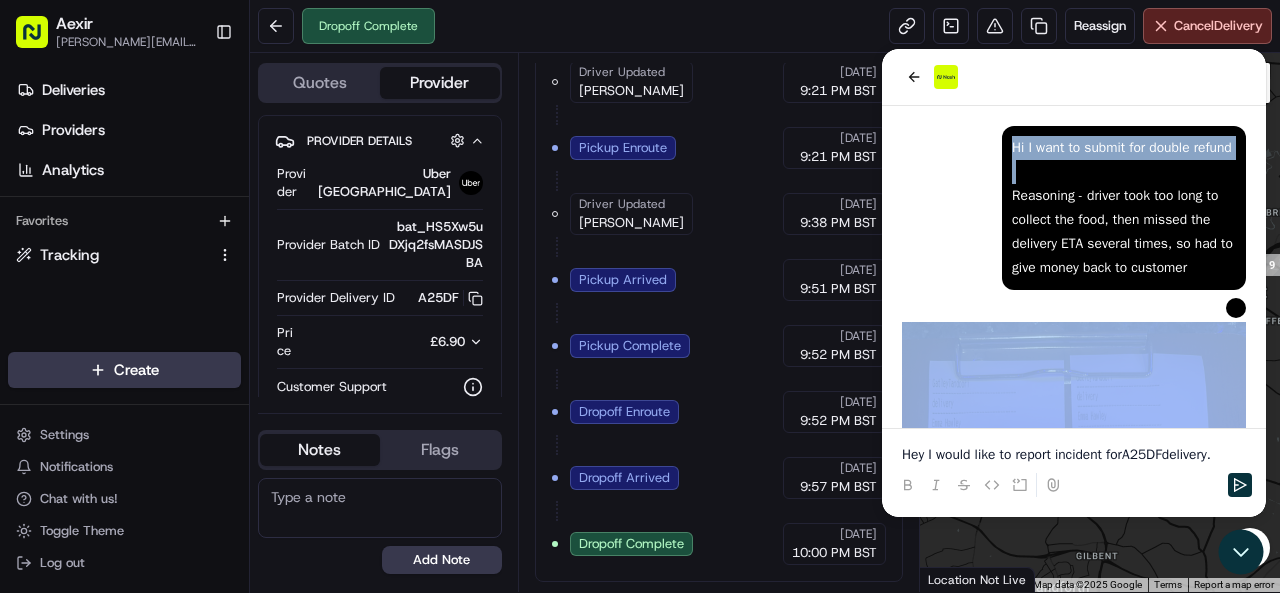 drag, startPoint x: 1012, startPoint y: 224, endPoint x: 1216, endPoint y: 321, distance: 225.88715 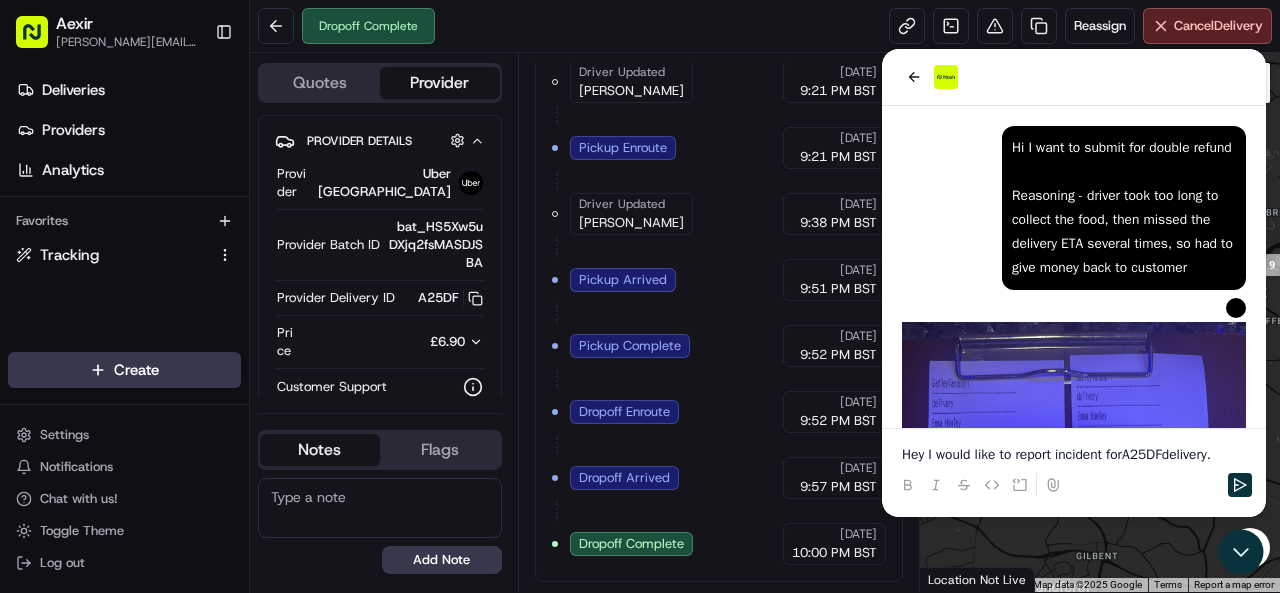 click on "Hi I want to submit for double refund Reasoning - driver took too long to collect the food, then missed the delivery ETA several times, so had to give money back to customer" at bounding box center [1124, 208] 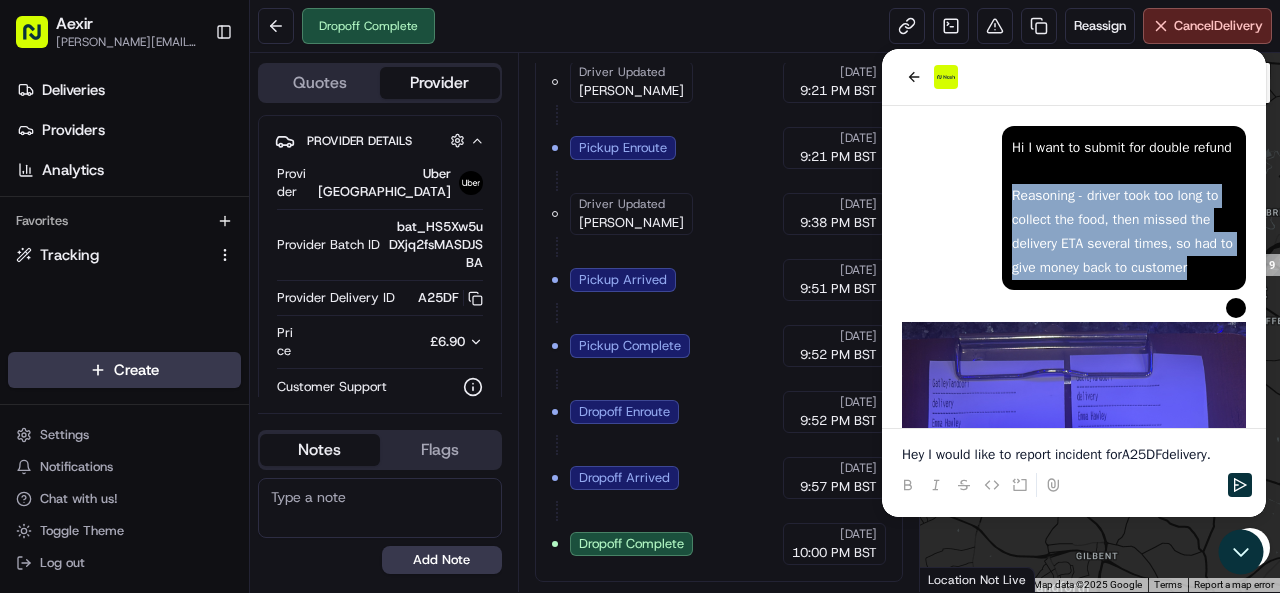 drag, startPoint x: 1200, startPoint y: 293, endPoint x: 1020, endPoint y: 222, distance: 193.49677 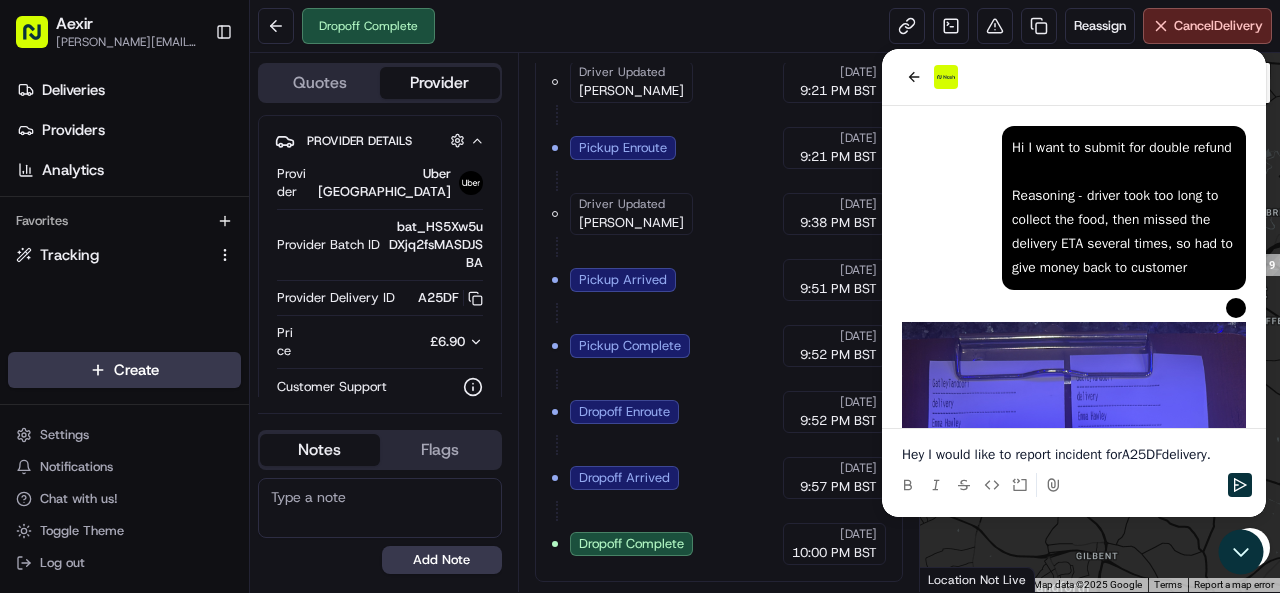 click on "Hey I would like to report incident for  A25DF  delivery." at bounding box center (1074, 455) 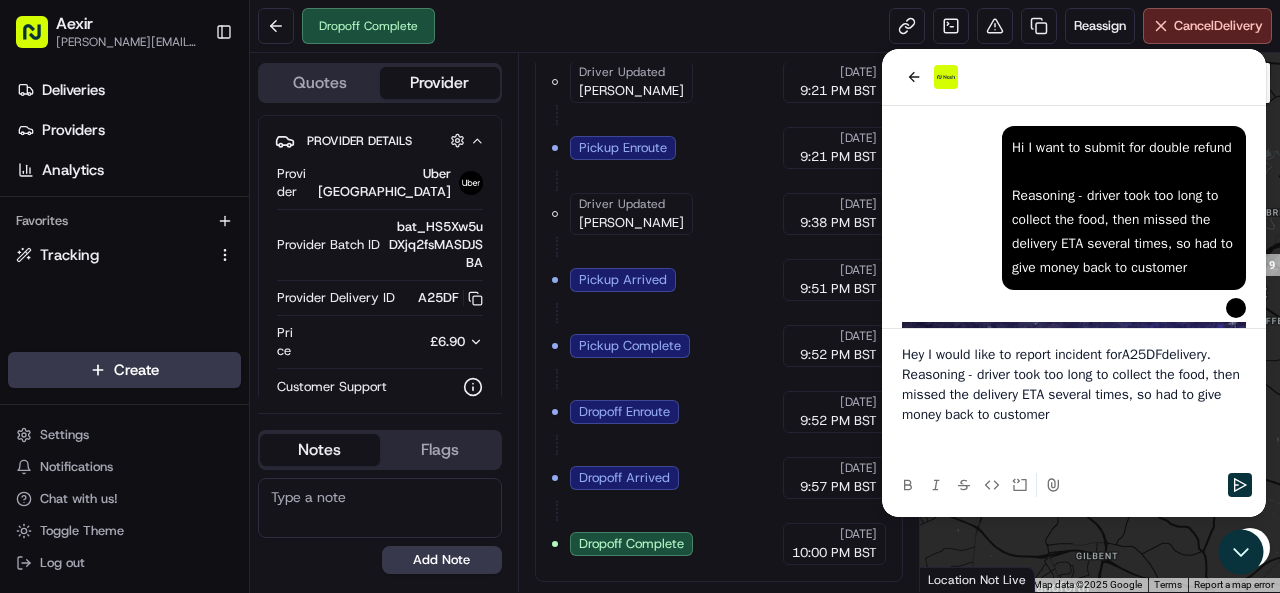 click at bounding box center [1074, 445] 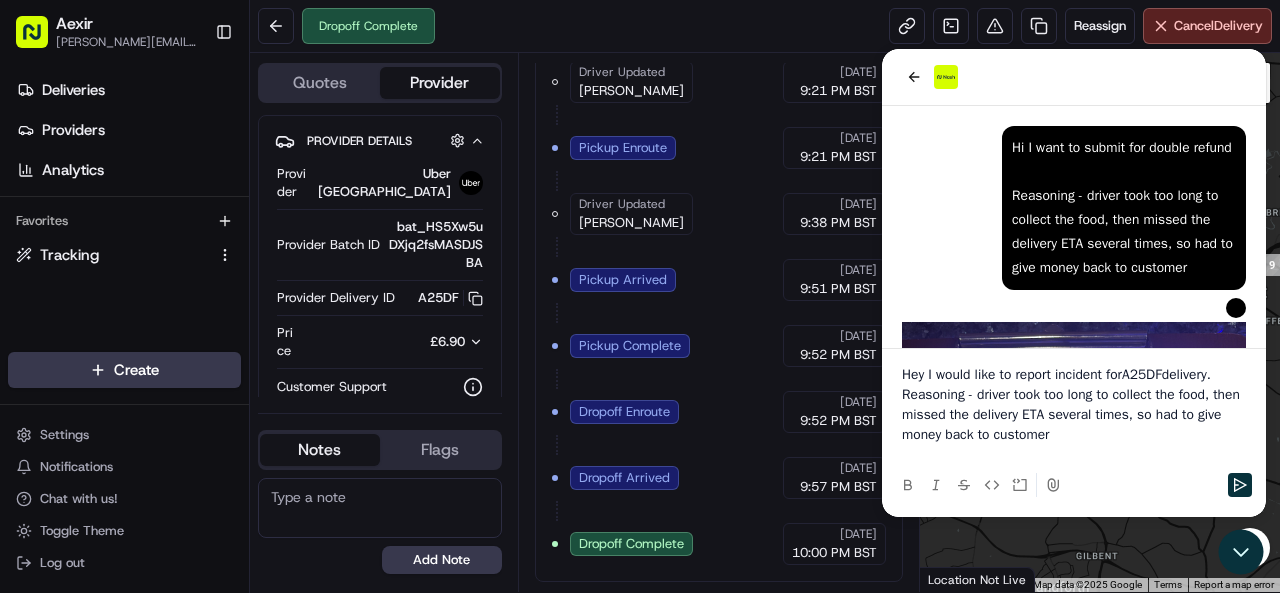 click at bounding box center [1074, 455] 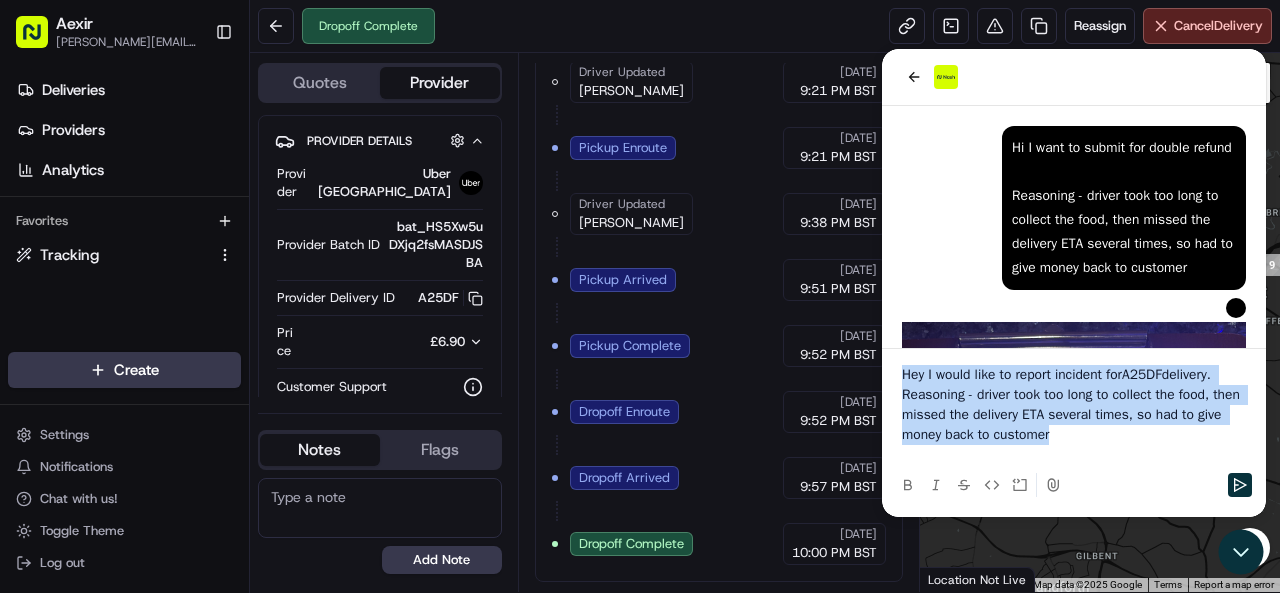drag, startPoint x: 1093, startPoint y: 440, endPoint x: 903, endPoint y: 372, distance: 201.80188 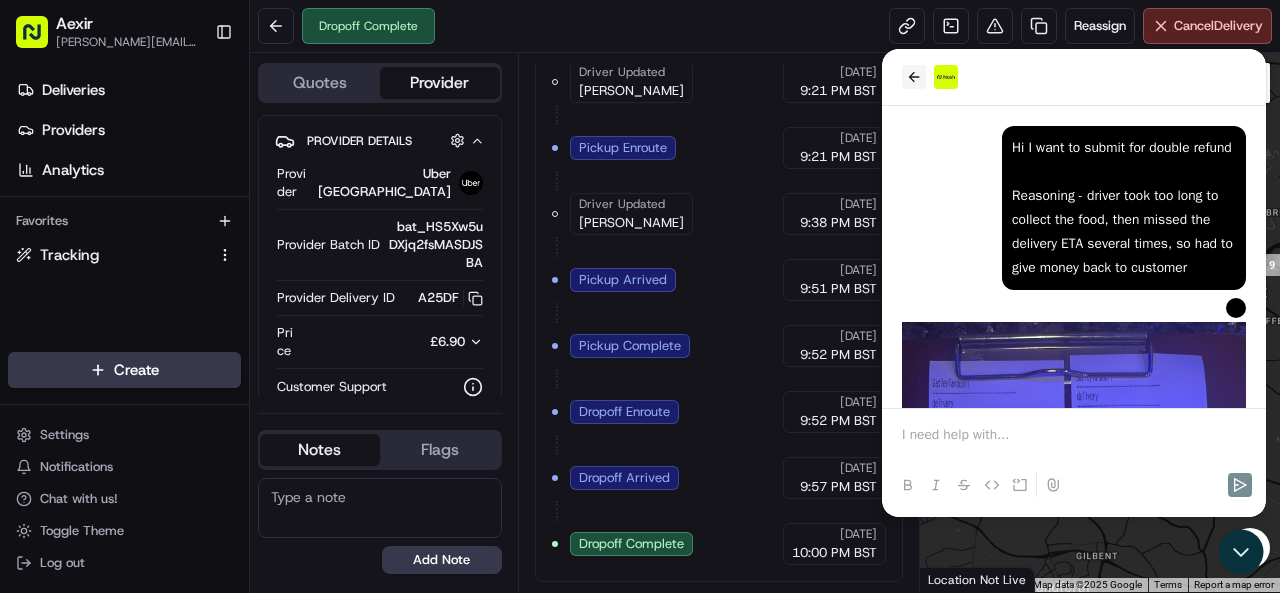 click 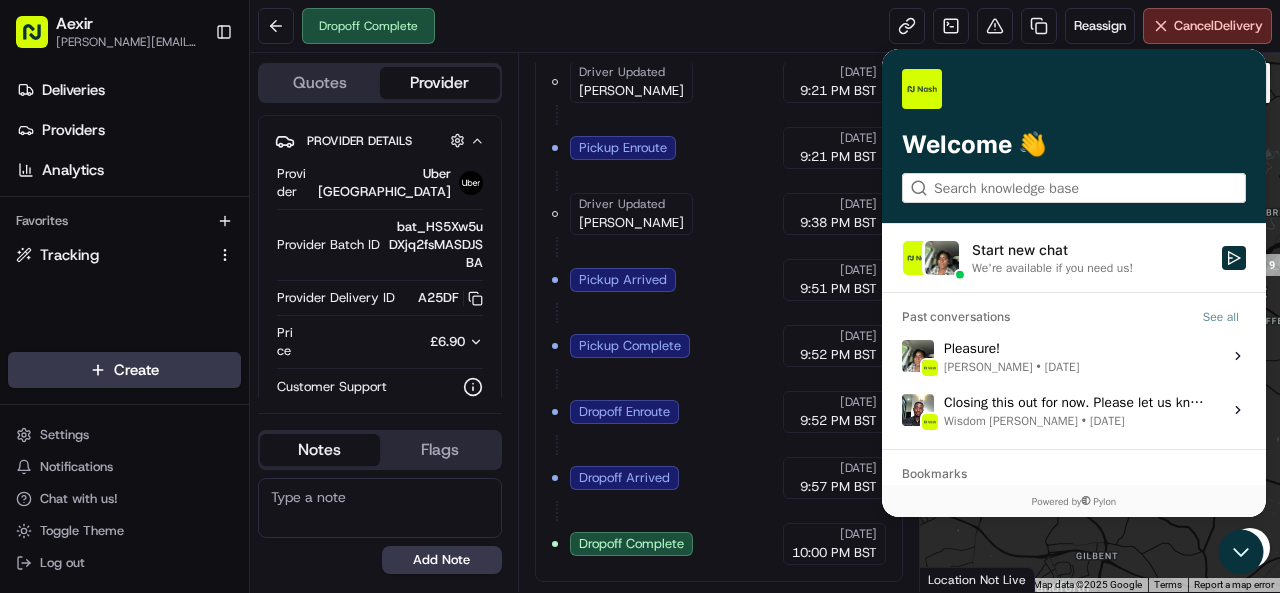 scroll, scrollTop: 0, scrollLeft: 0, axis: both 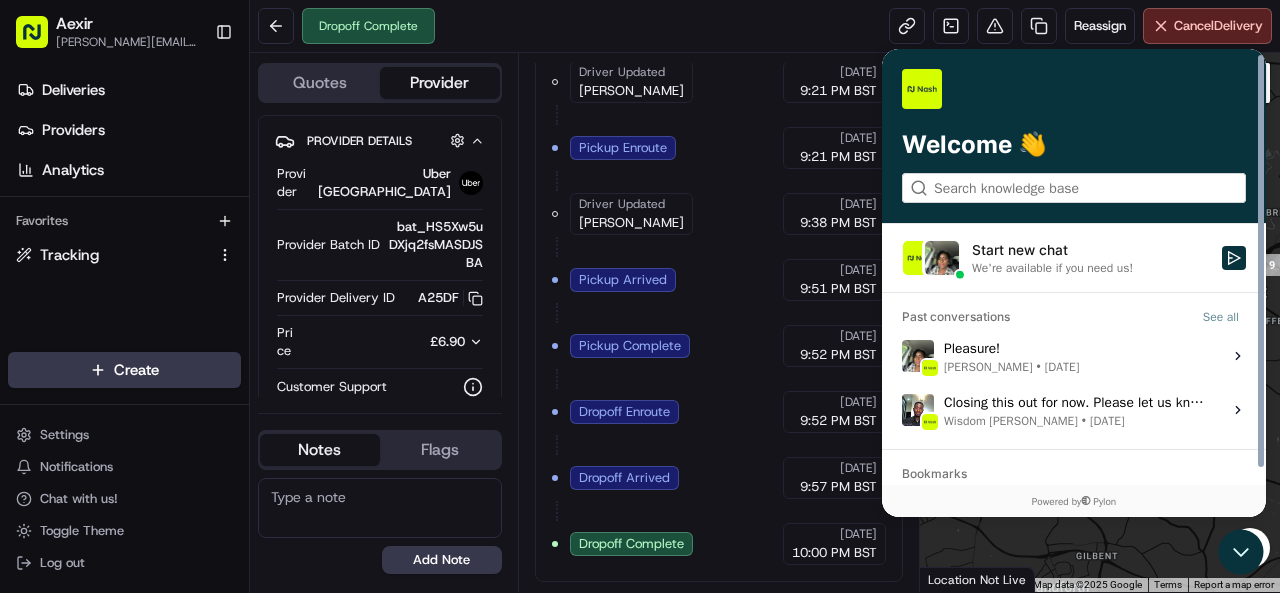 click on "We're available if you need us!" at bounding box center [1052, 268] 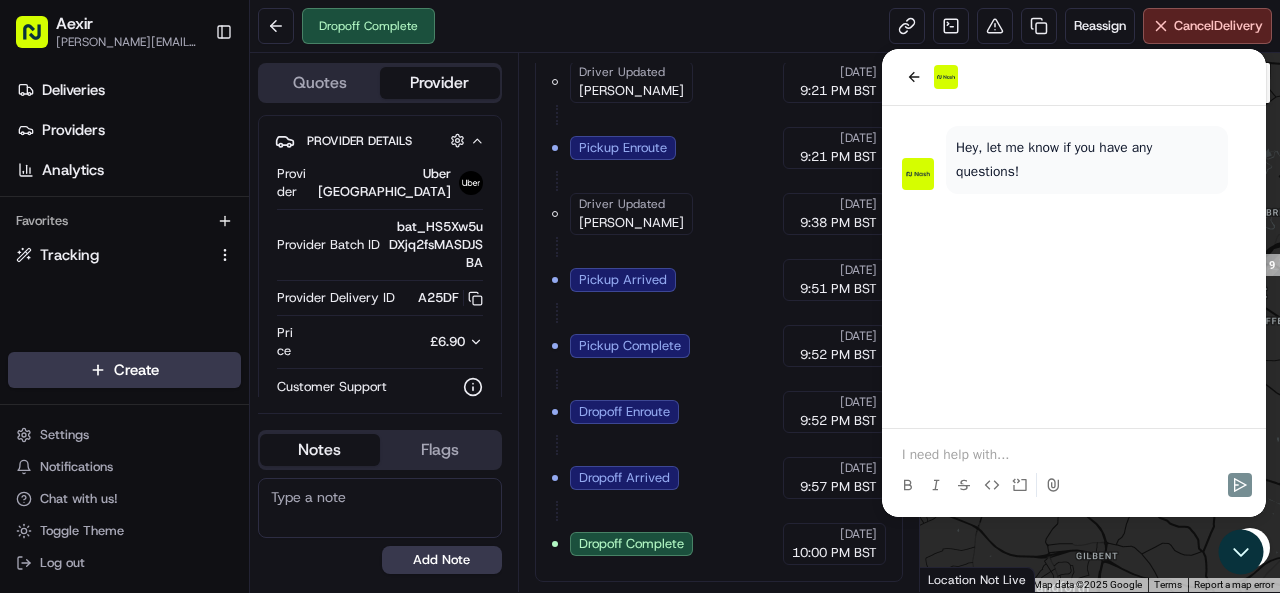 click at bounding box center (1074, 455) 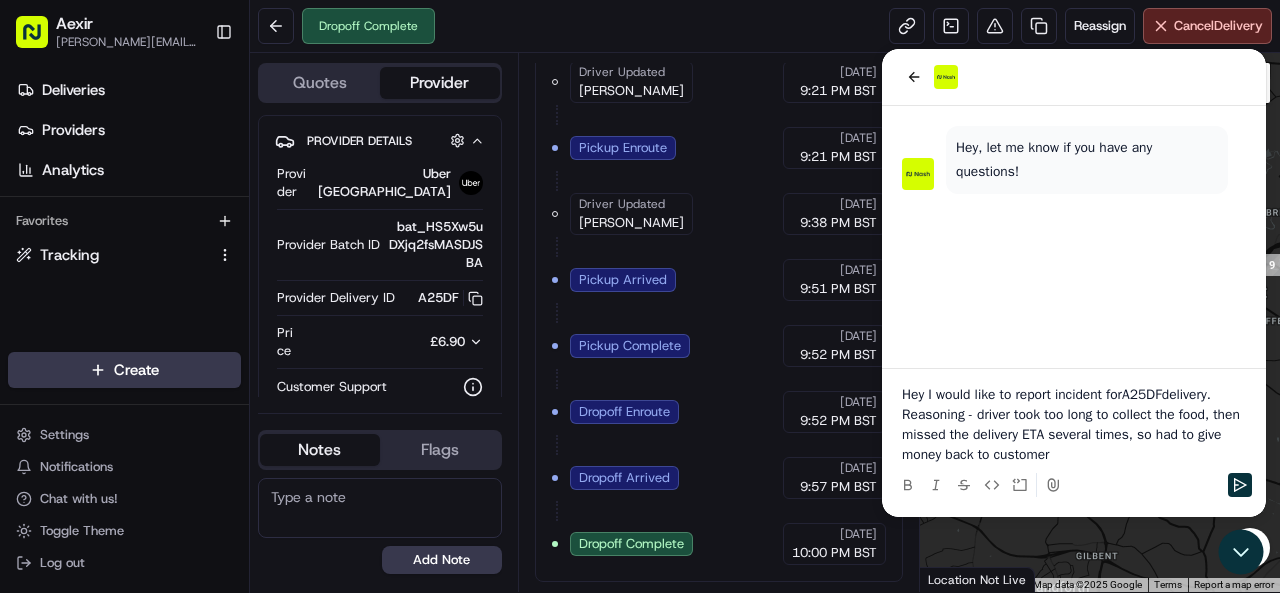click on "A25DF" at bounding box center (1142, 394) 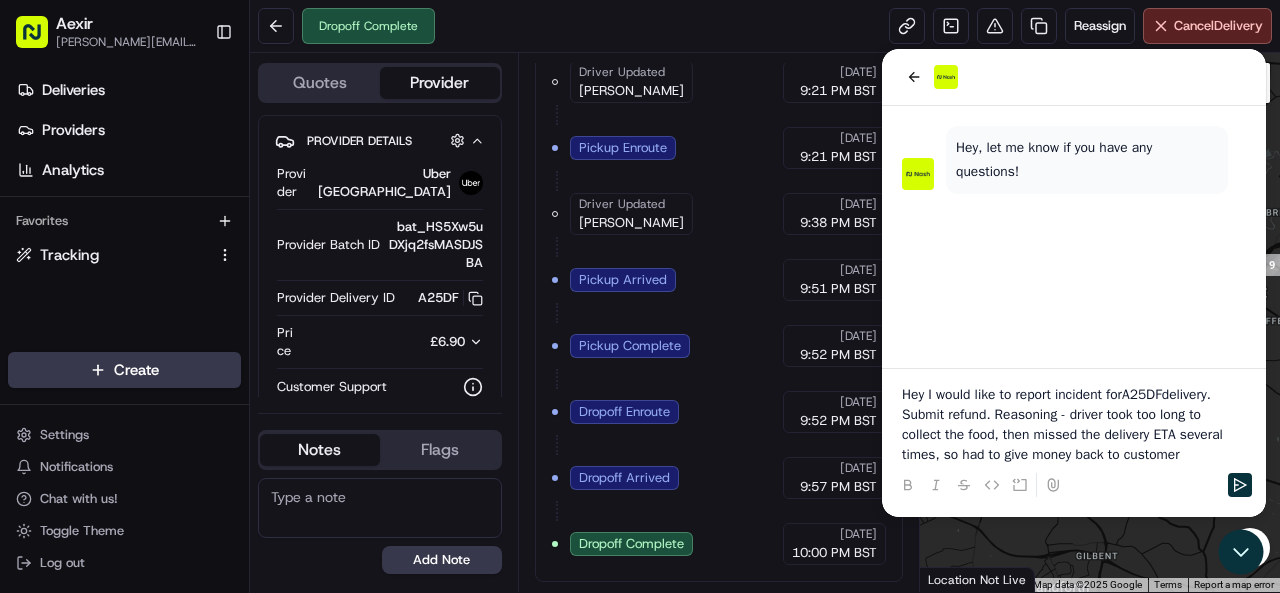 click at bounding box center (1074, 77) 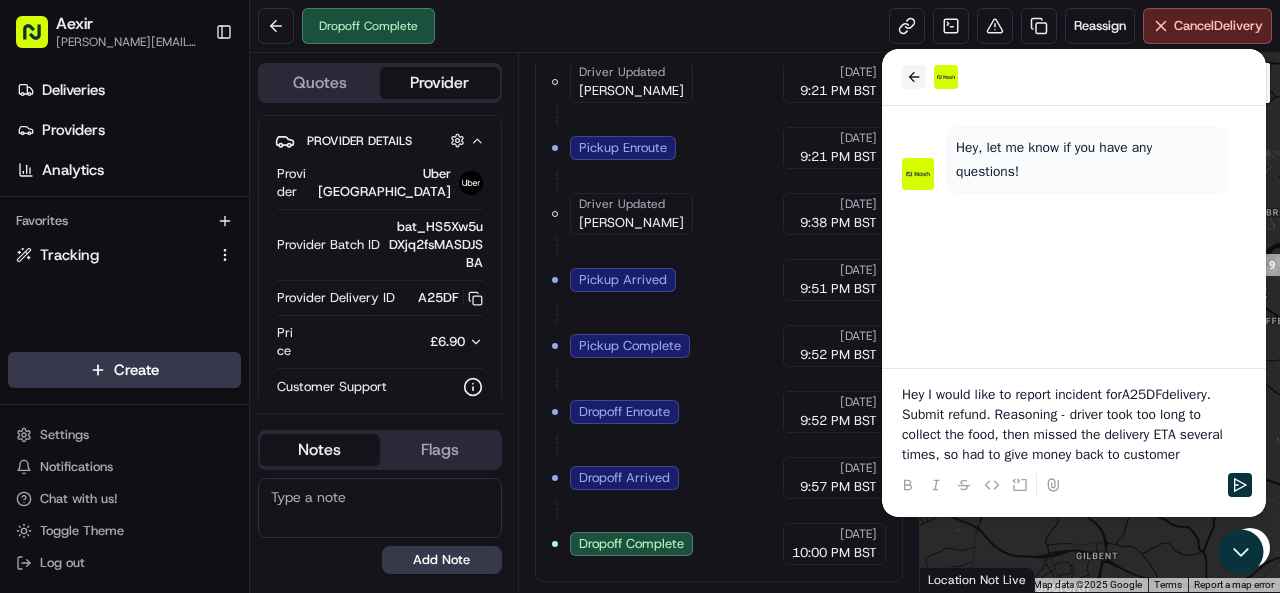 click at bounding box center [914, 77] 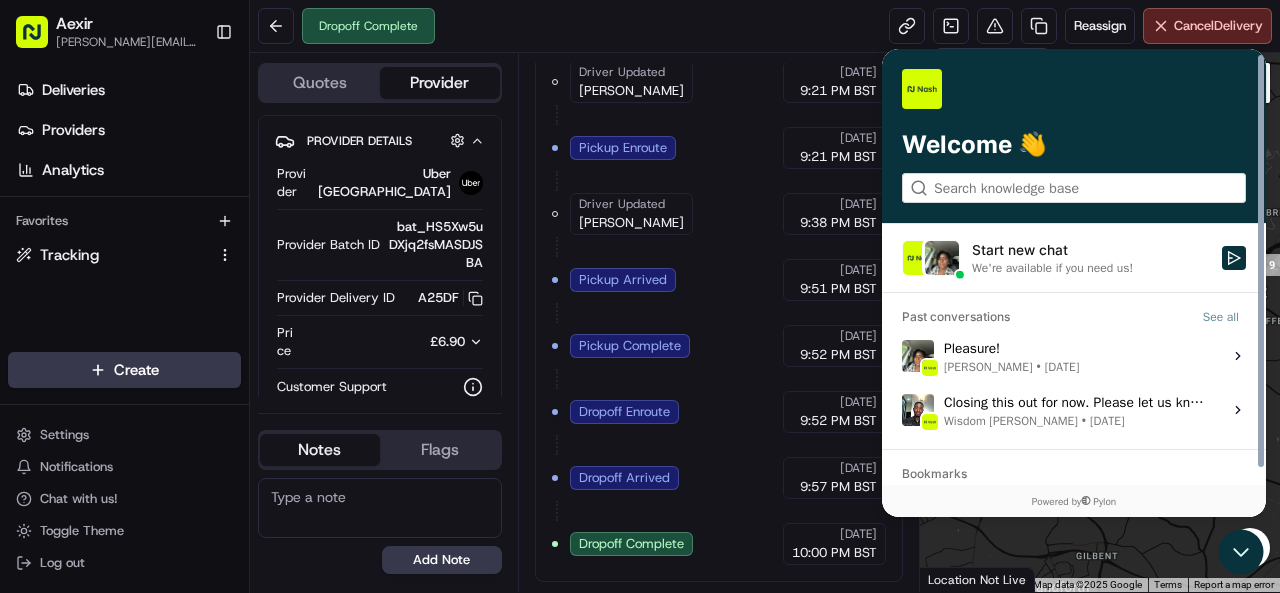 click on "Start new chat" at bounding box center (1091, 250) 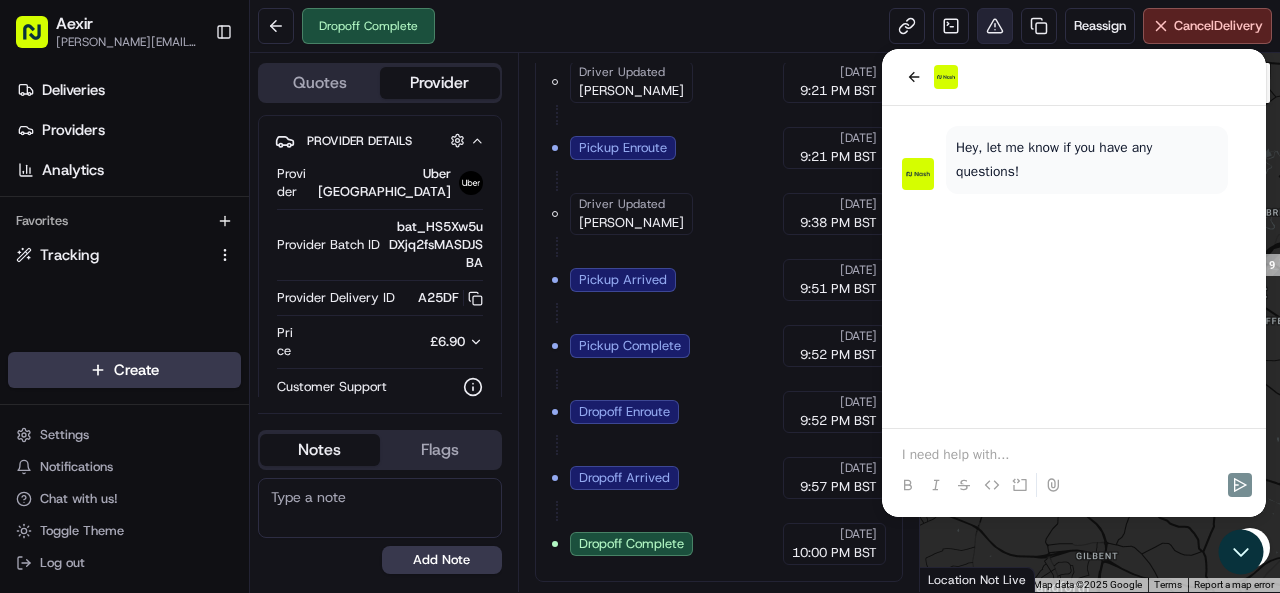 click at bounding box center (995, 26) 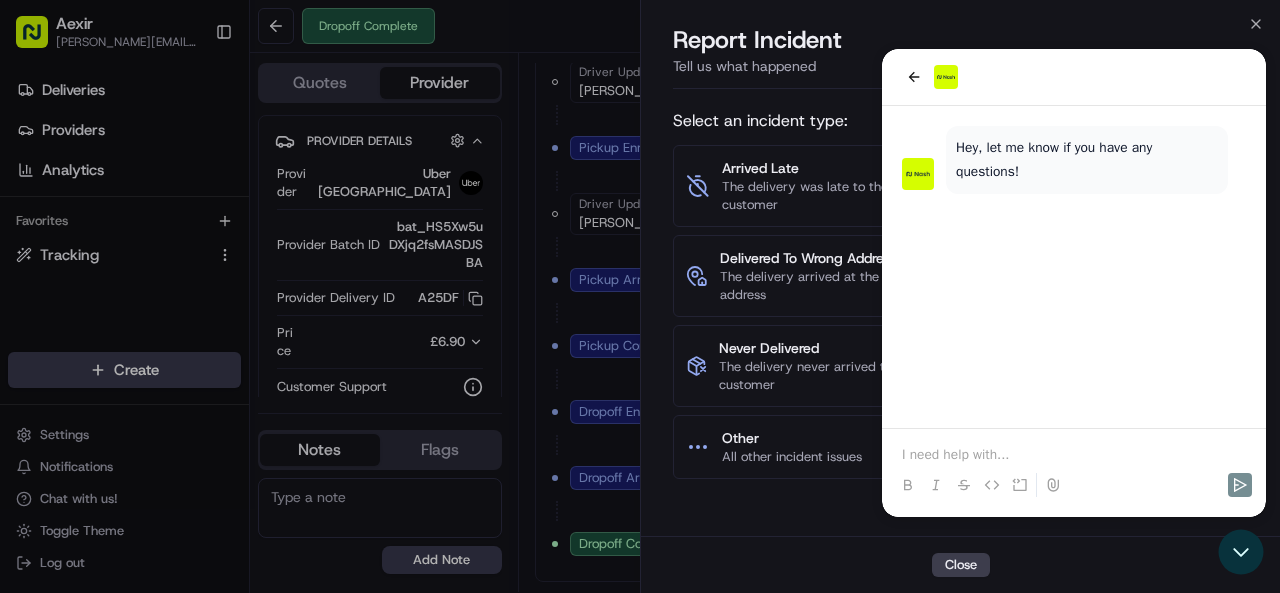 click on "Close" at bounding box center (960, 564) 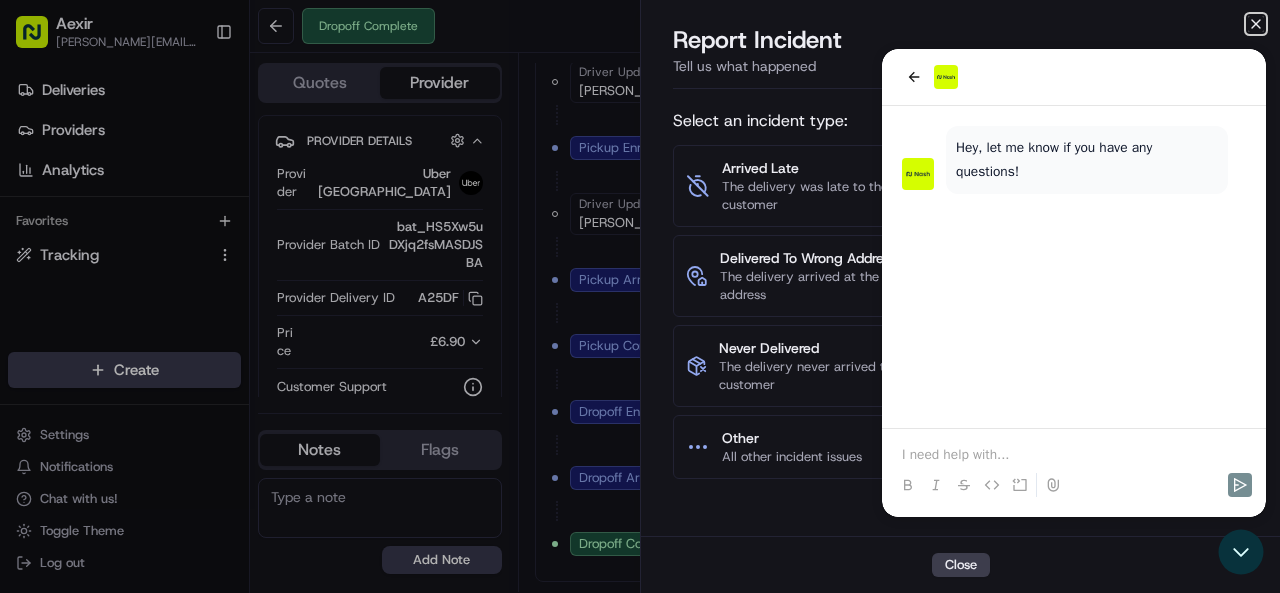 click 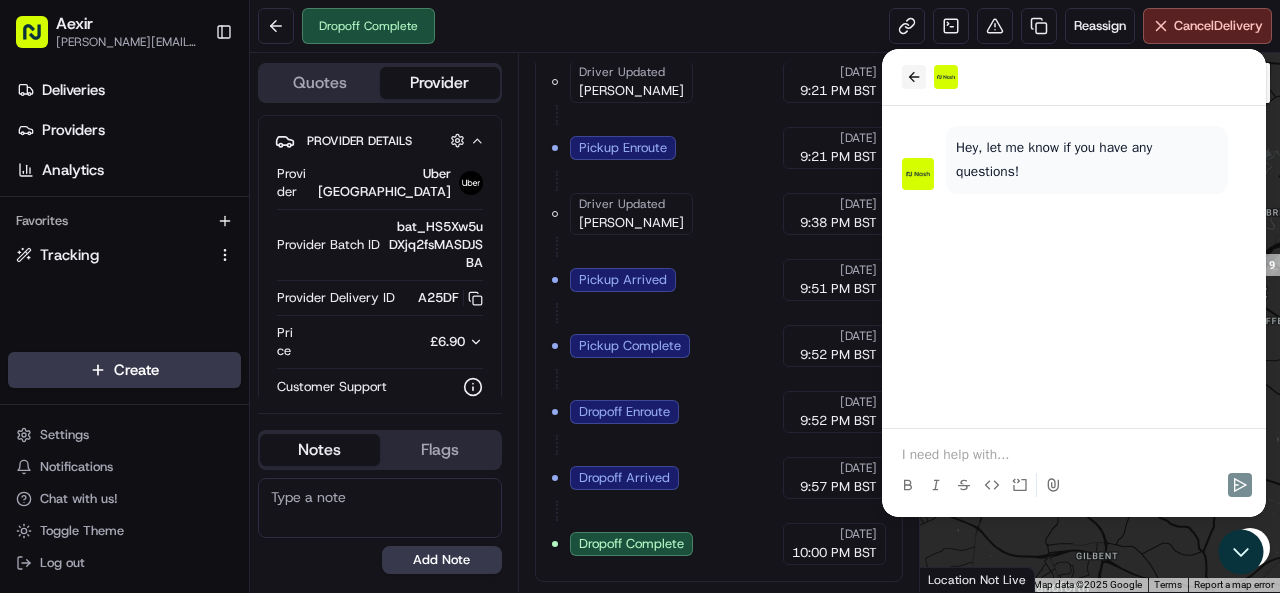 click 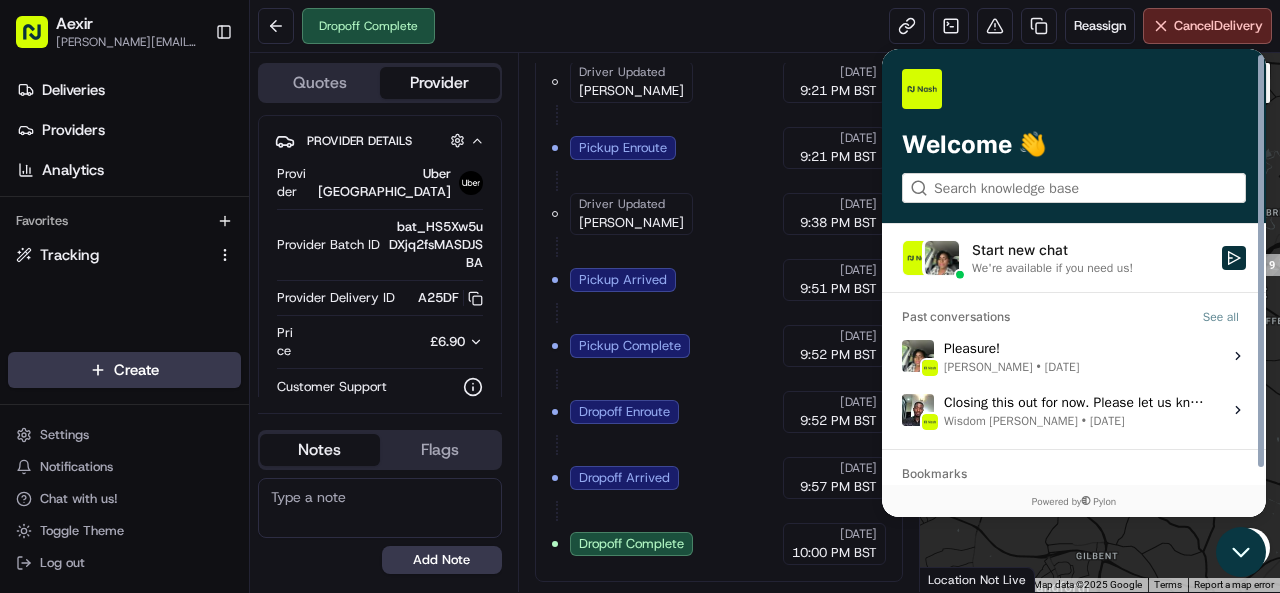 click 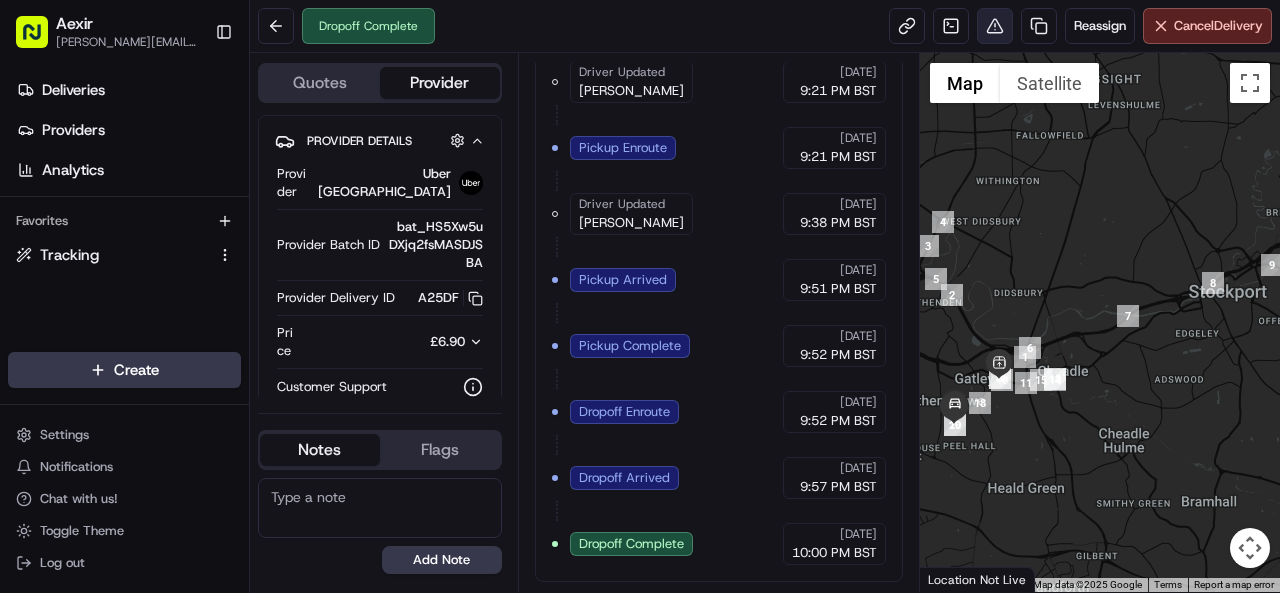 click at bounding box center (995, 26) 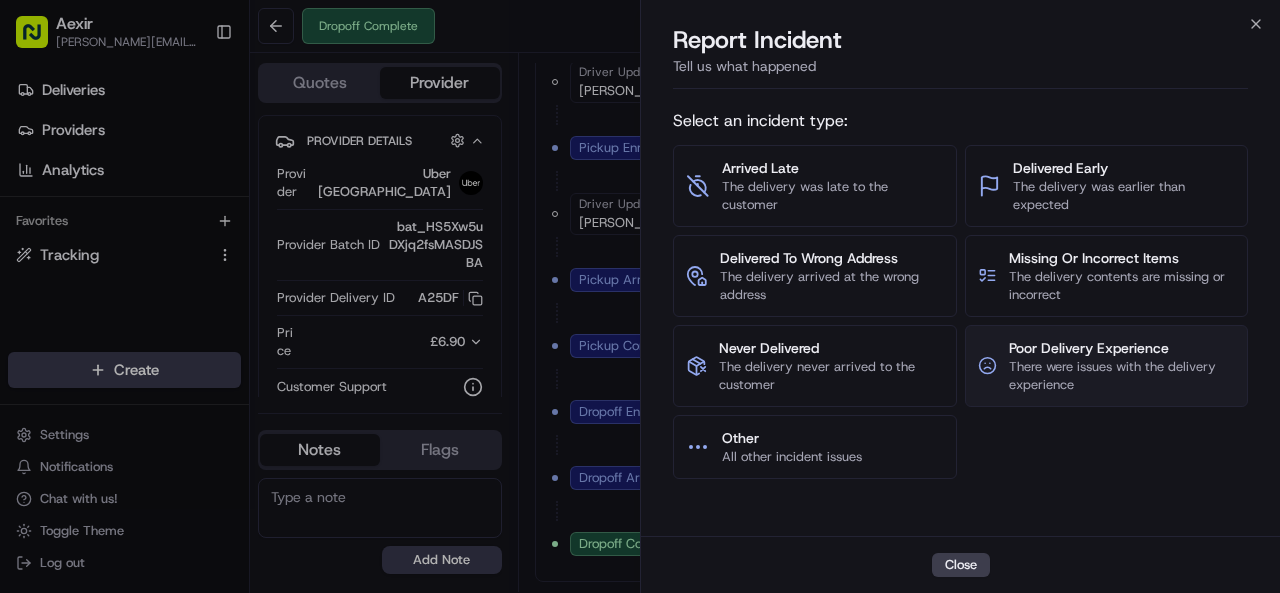 click on "There were issues with the delivery experience" at bounding box center (1122, 376) 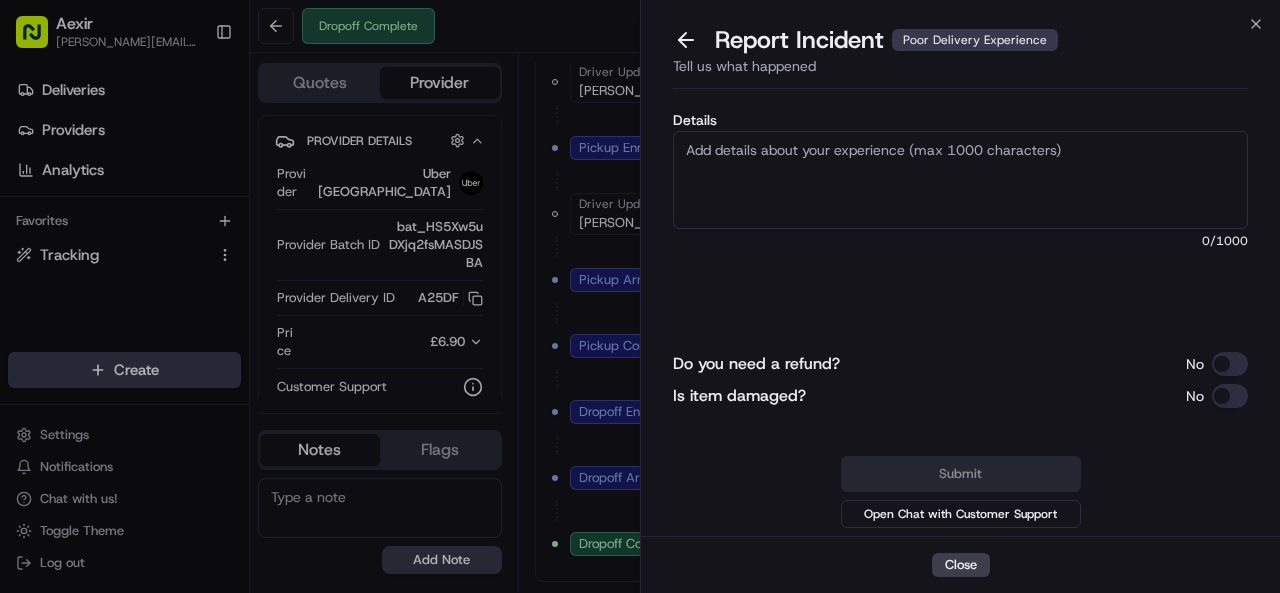 click on "Do you need a refund?" at bounding box center [1230, 364] 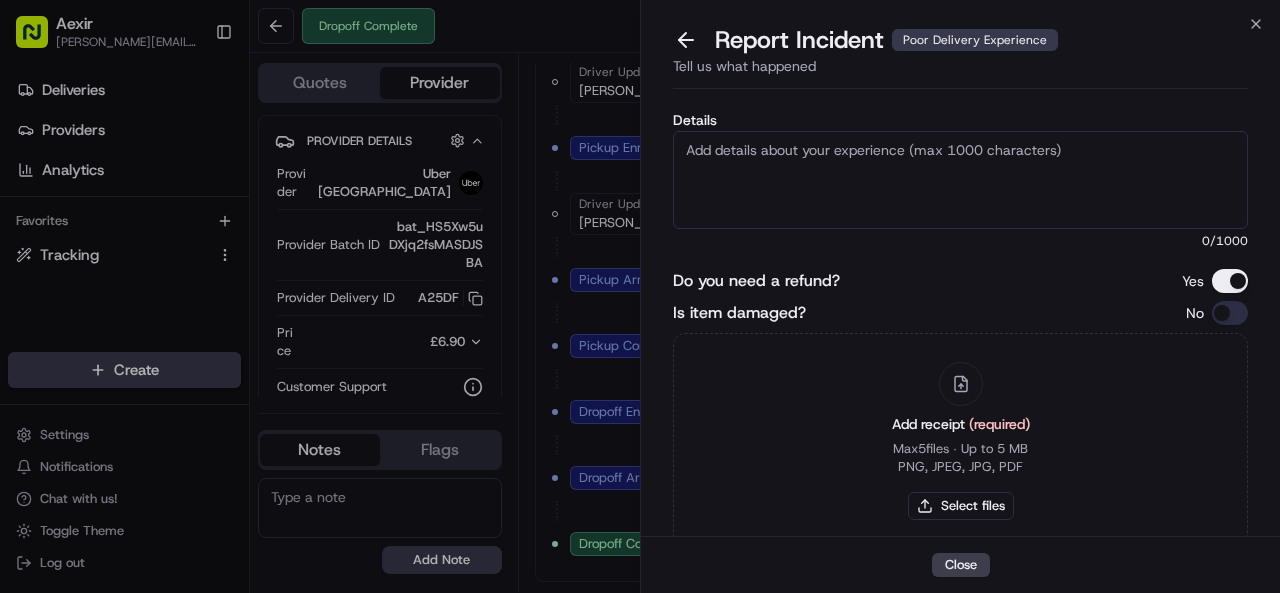 click on "Details" at bounding box center (960, 180) 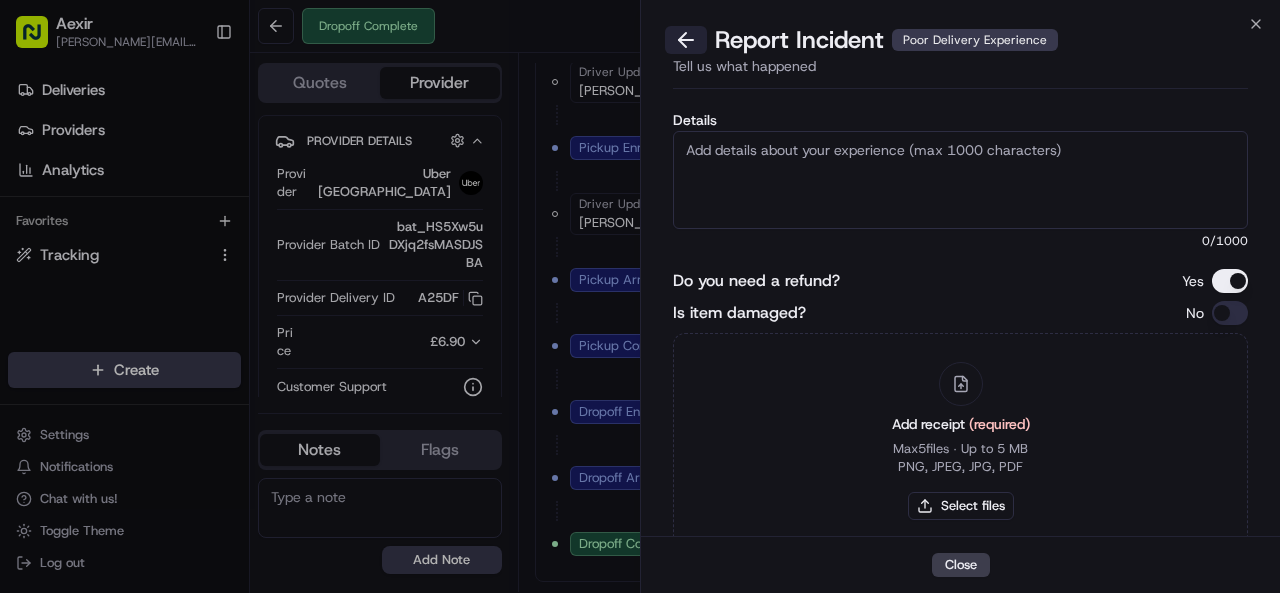 click at bounding box center (686, 40) 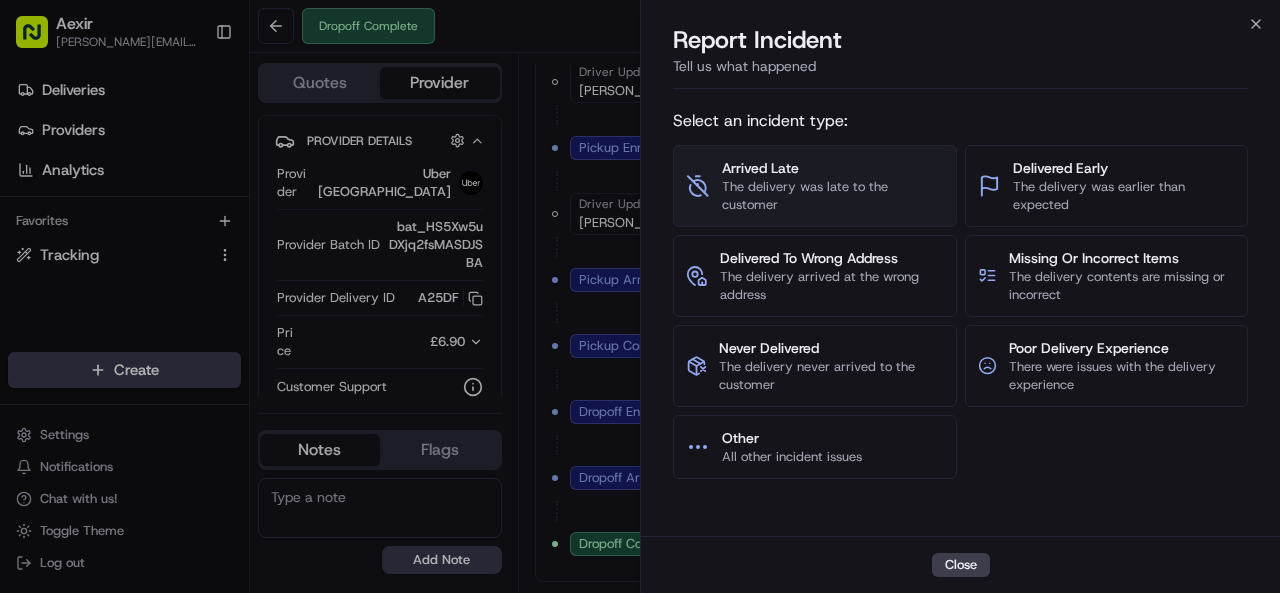 click on "Arrived Late" at bounding box center [833, 168] 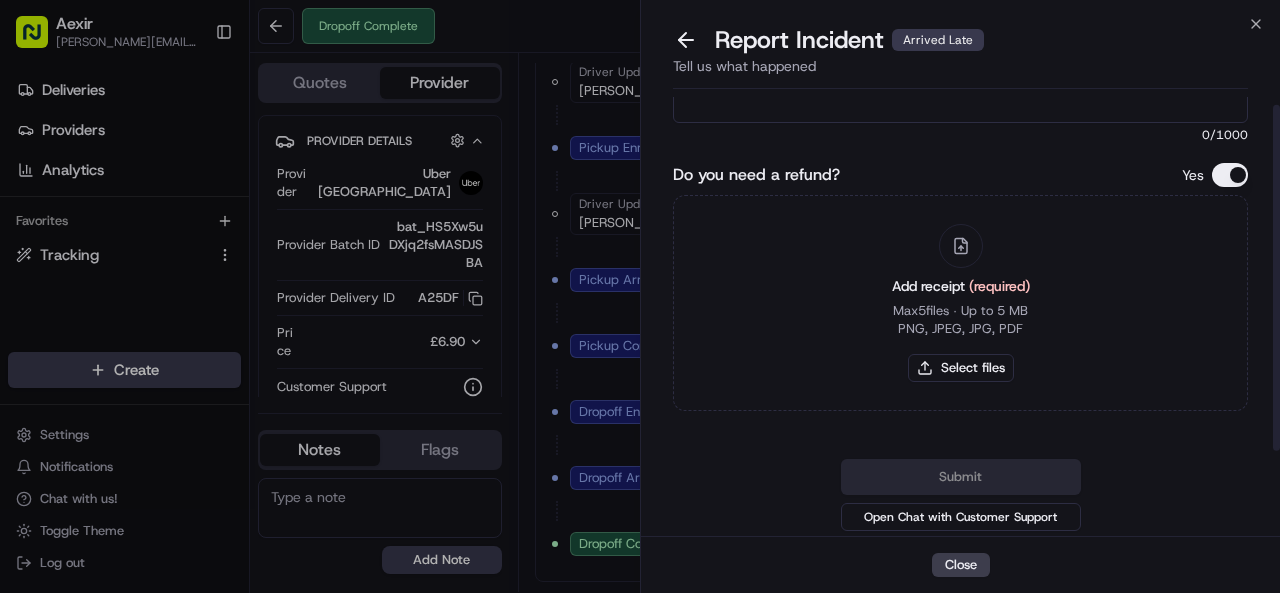 scroll, scrollTop: 0, scrollLeft: 0, axis: both 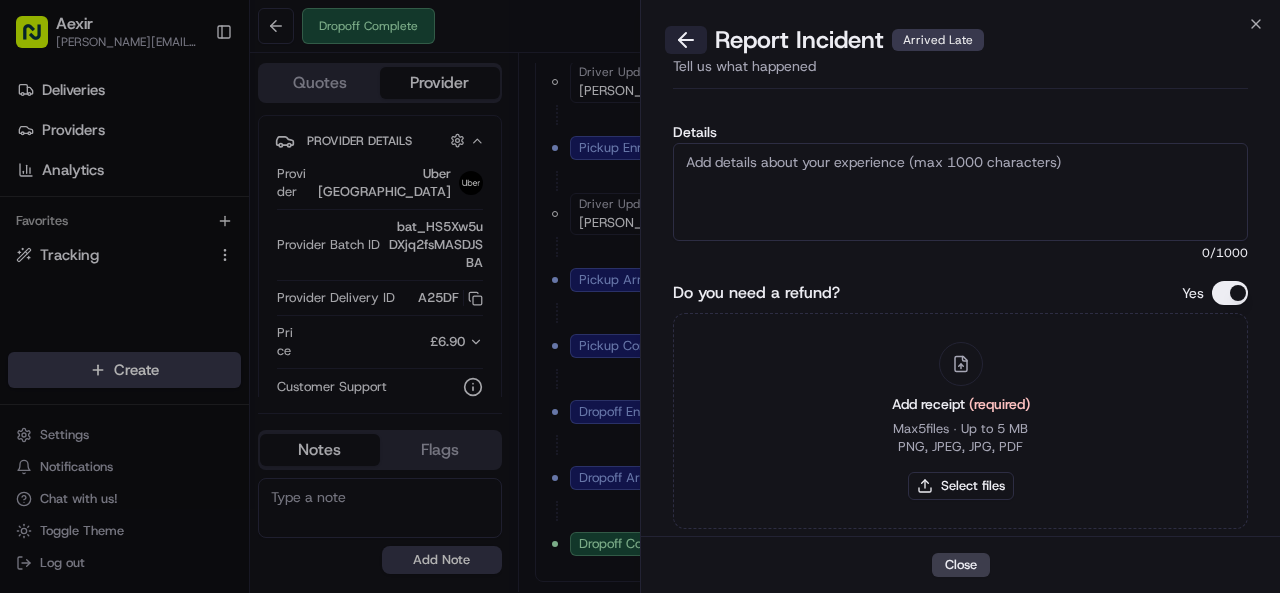 click at bounding box center (686, 40) 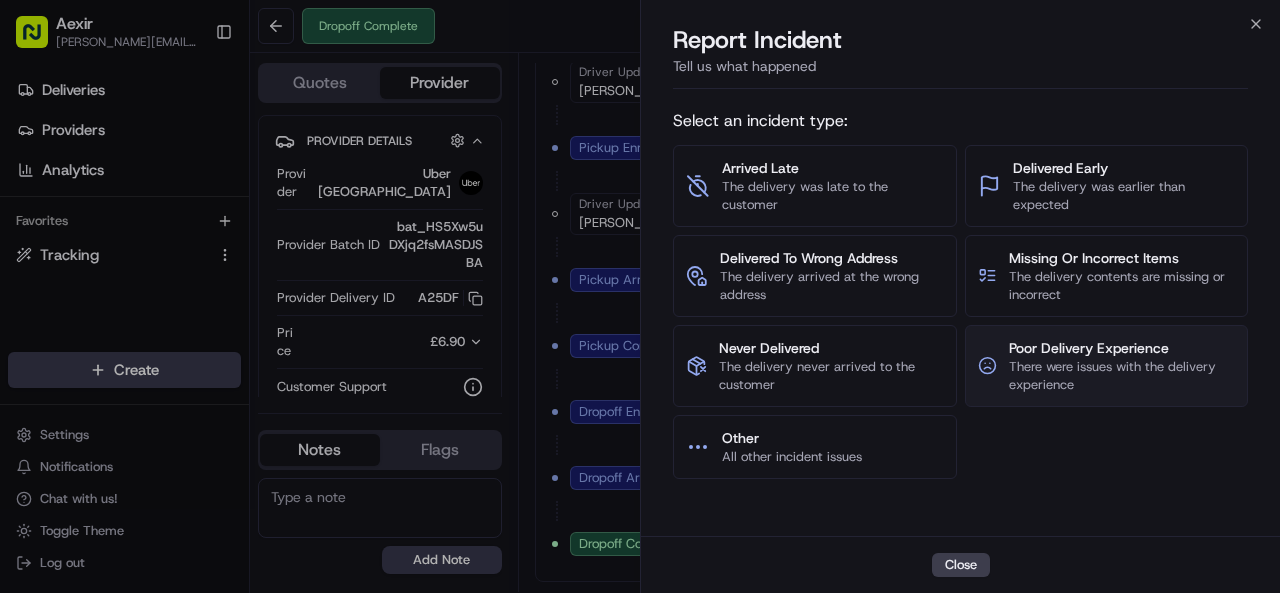 click on "There were issues with the delivery experience" at bounding box center (1122, 376) 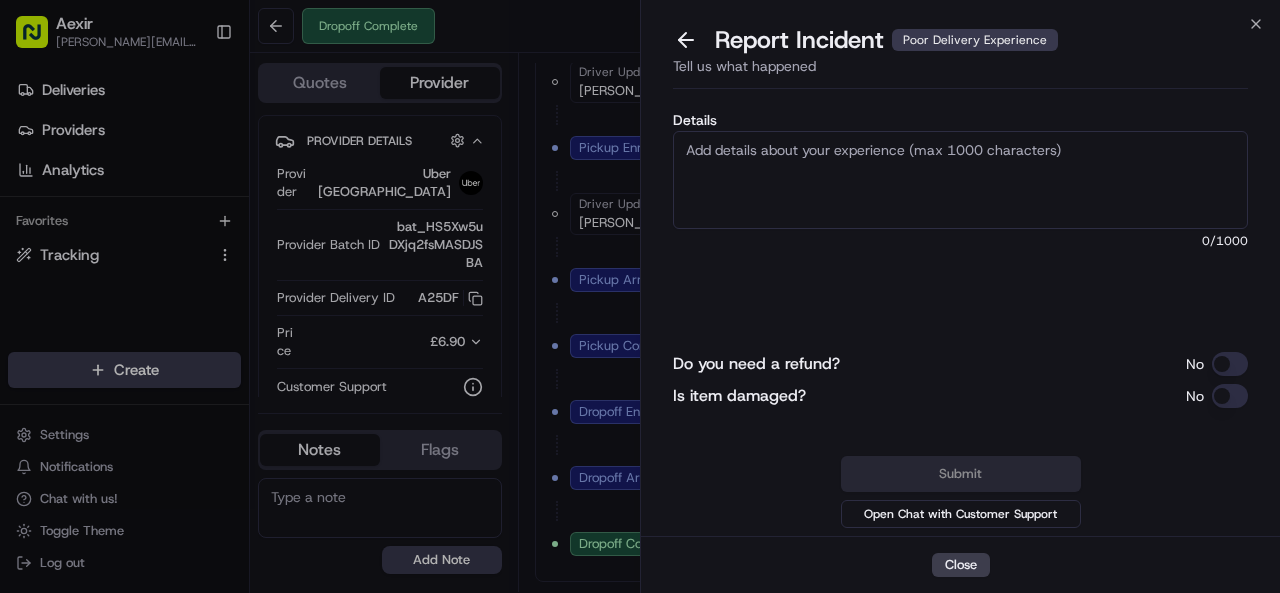 click on "Do you need a refund?" at bounding box center (1230, 364) 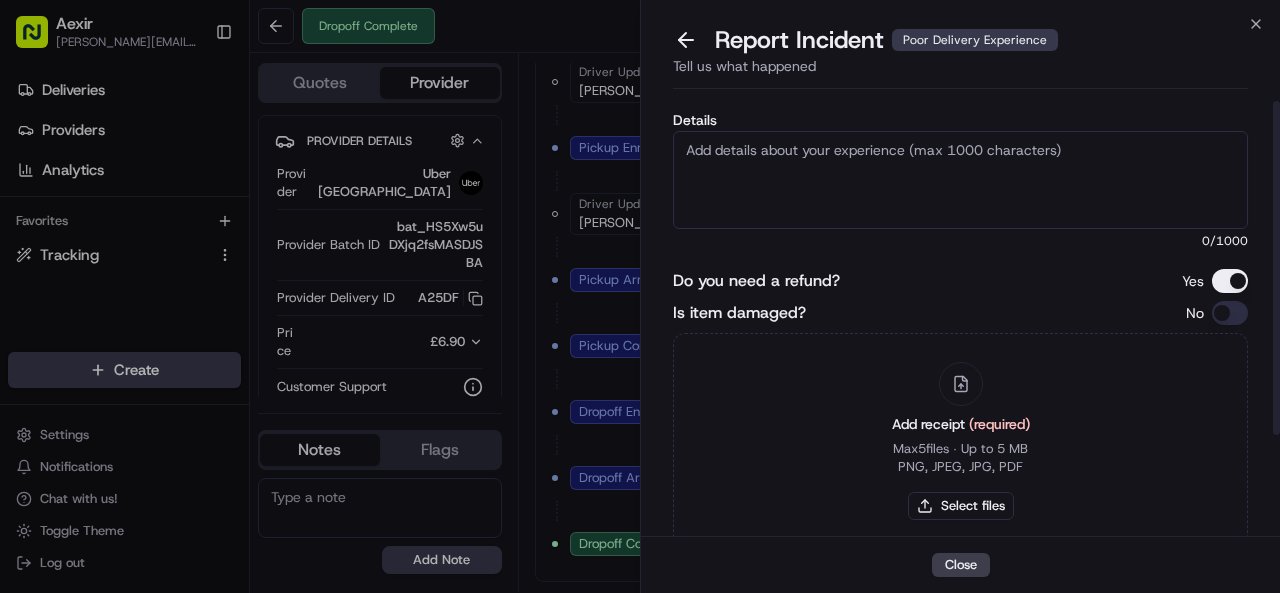scroll, scrollTop: 0, scrollLeft: 0, axis: both 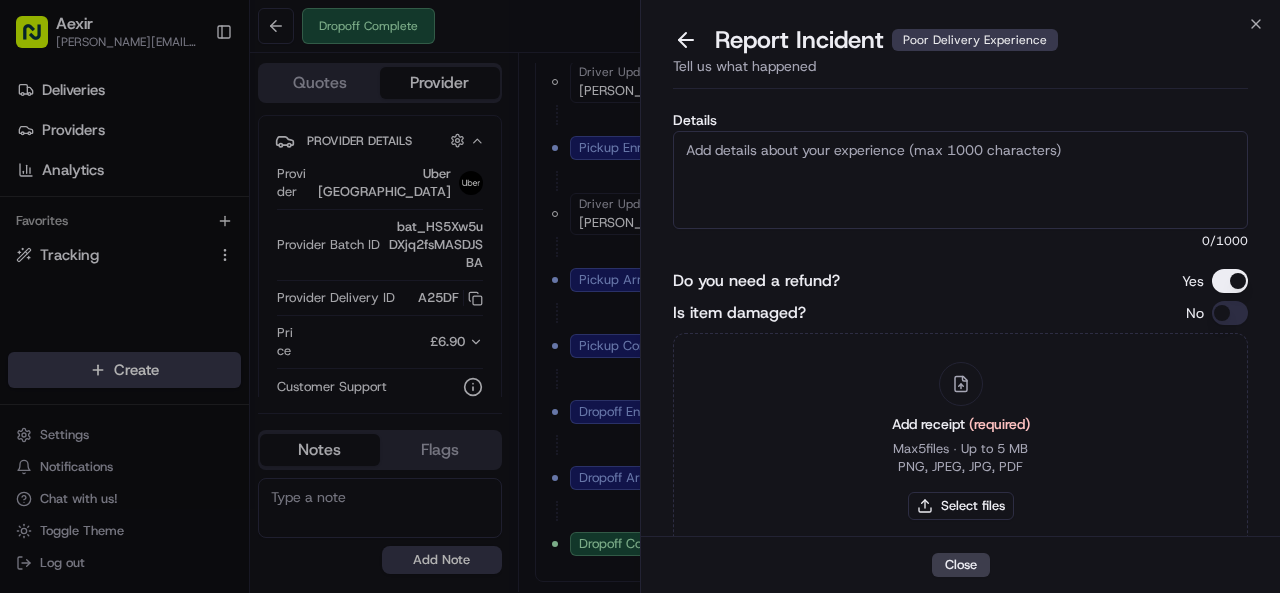 click on "Details" at bounding box center (960, 180) 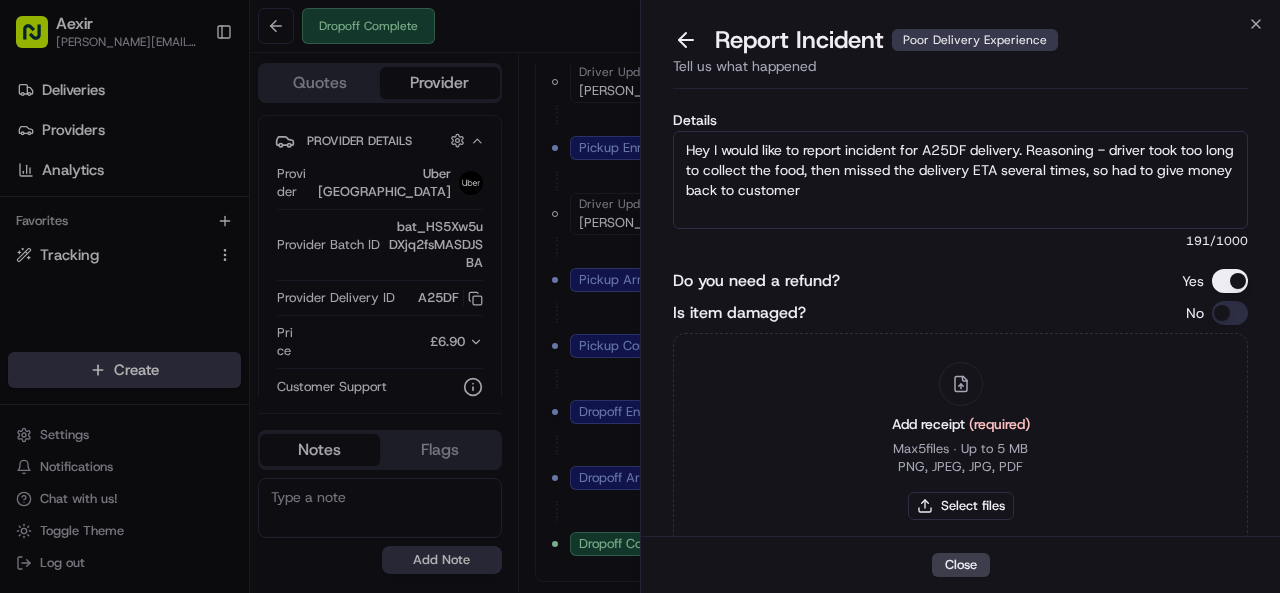 drag, startPoint x: 1031, startPoint y: 153, endPoint x: 675, endPoint y: 150, distance: 356.01263 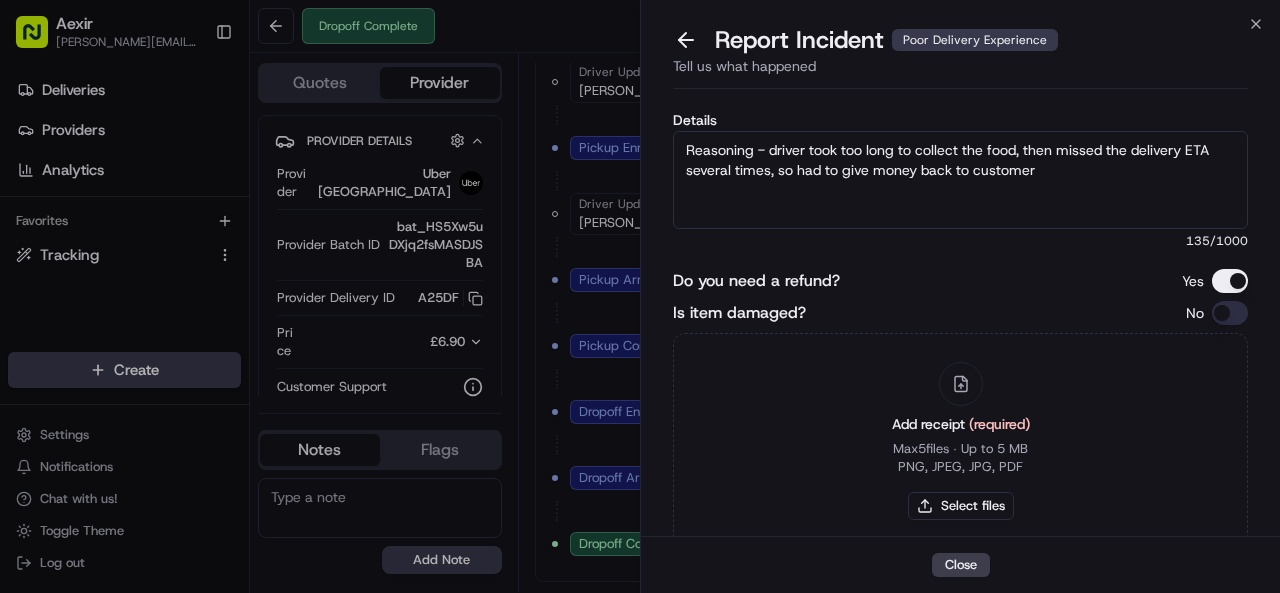 click on "Reasoning - driver took too long to collect the food, then missed the delivery ETA several times, so had to give money back to customer" at bounding box center [960, 180] 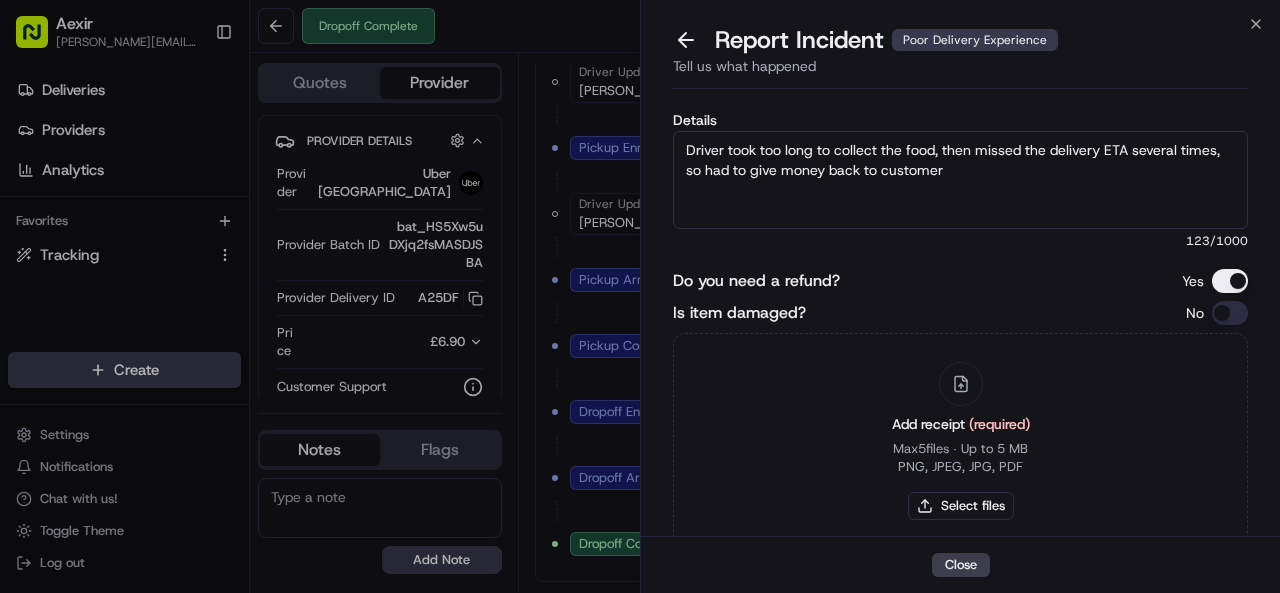 click on "Driver took too long to collect the food, then missed the delivery ETA several times, so had to give money back to customer" at bounding box center (960, 180) 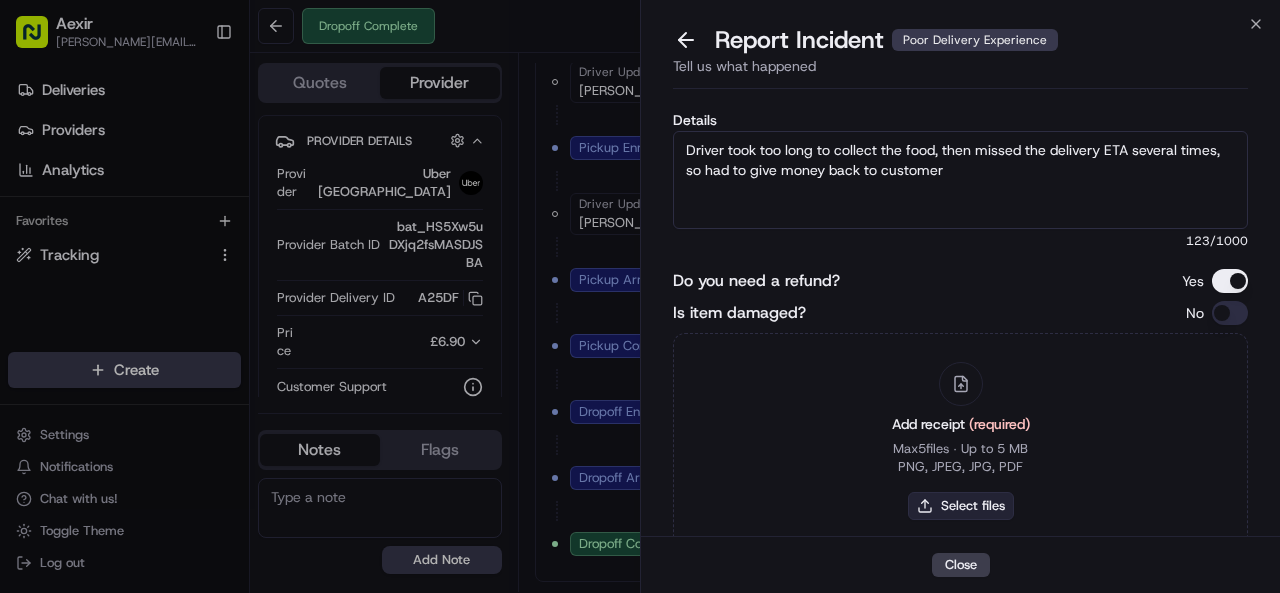 type on "Driver took too long to collect the food, then missed the delivery ETA several times, so had to give money back to customer" 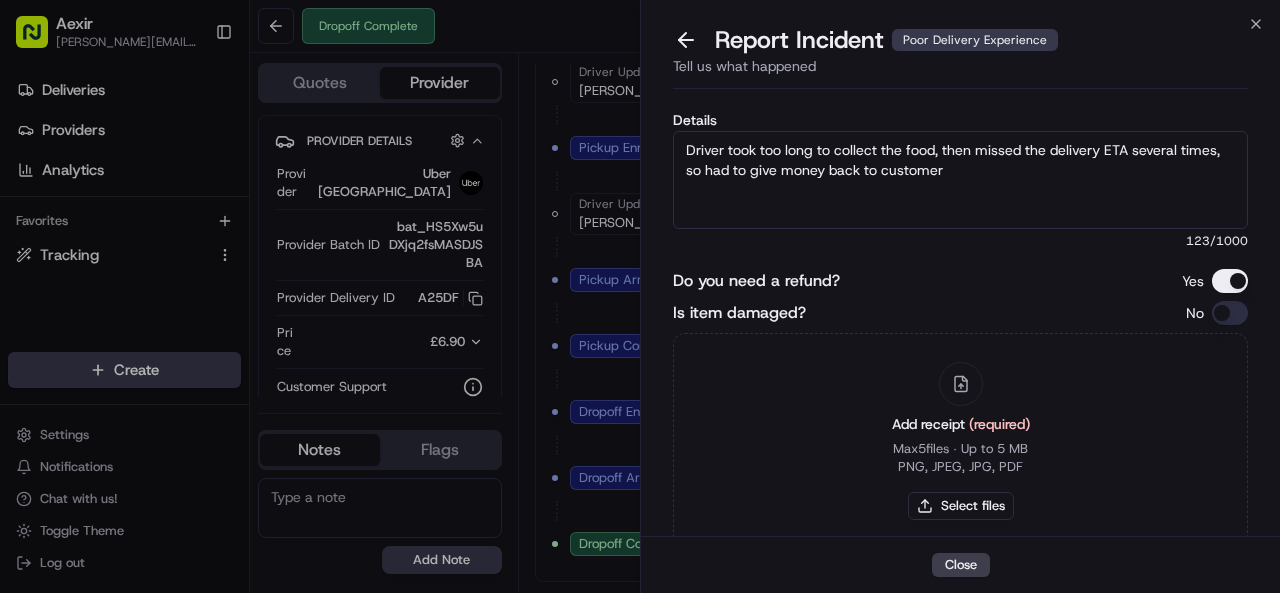 type 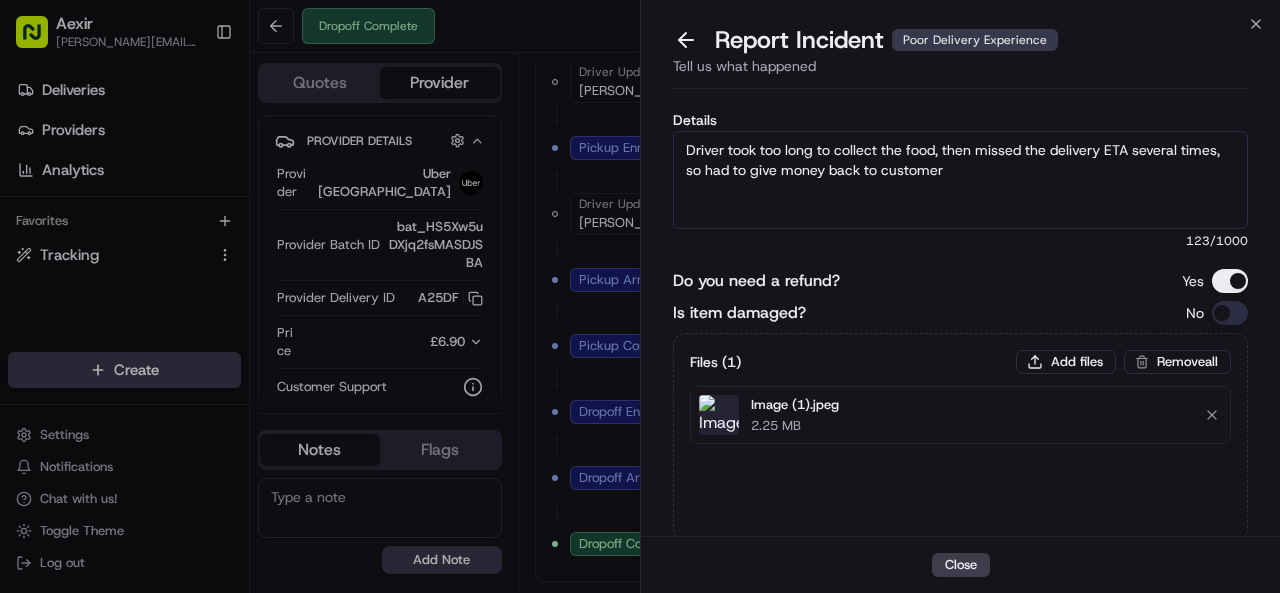 scroll, scrollTop: 131, scrollLeft: 0, axis: vertical 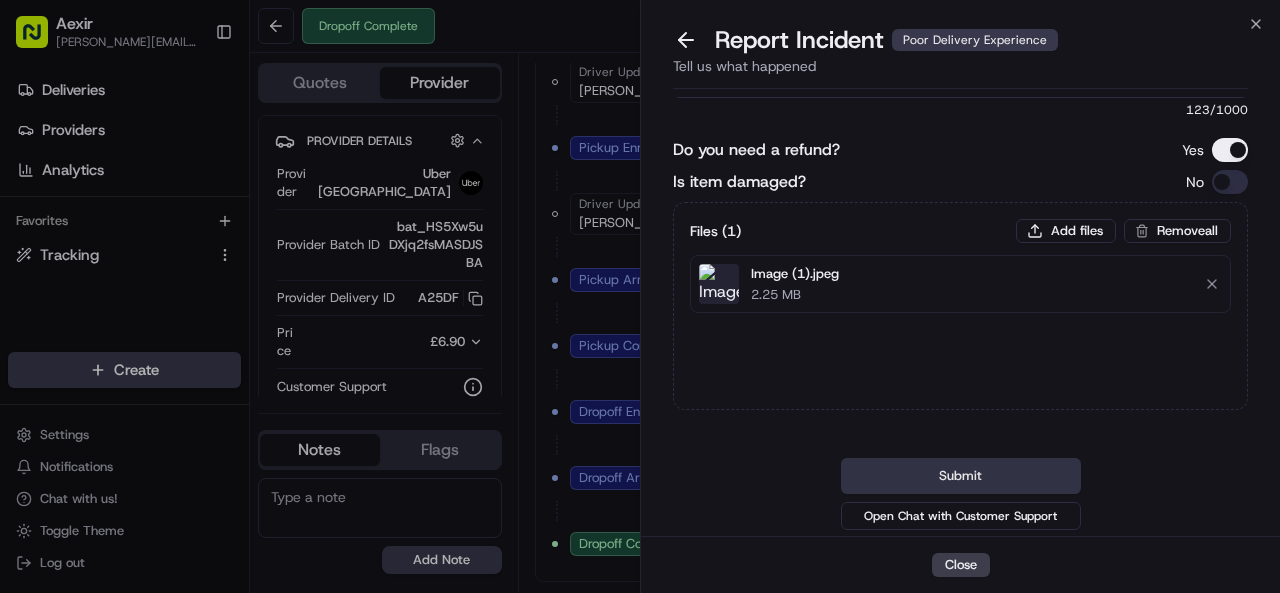 click on "Submit" at bounding box center (961, 476) 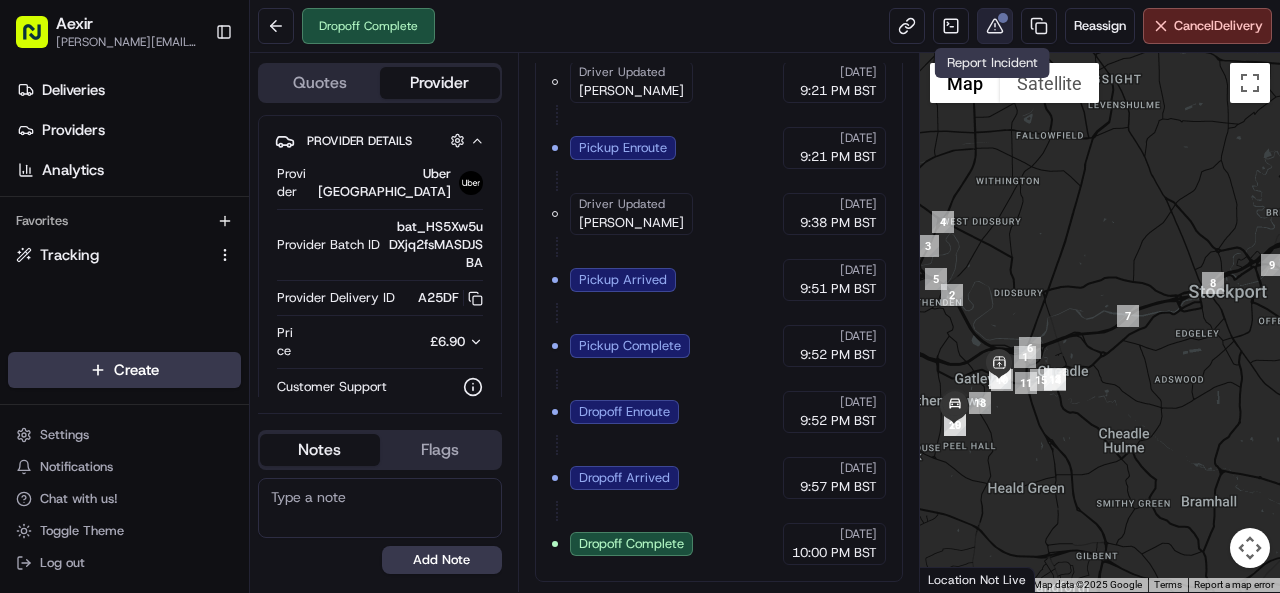 click at bounding box center [995, 26] 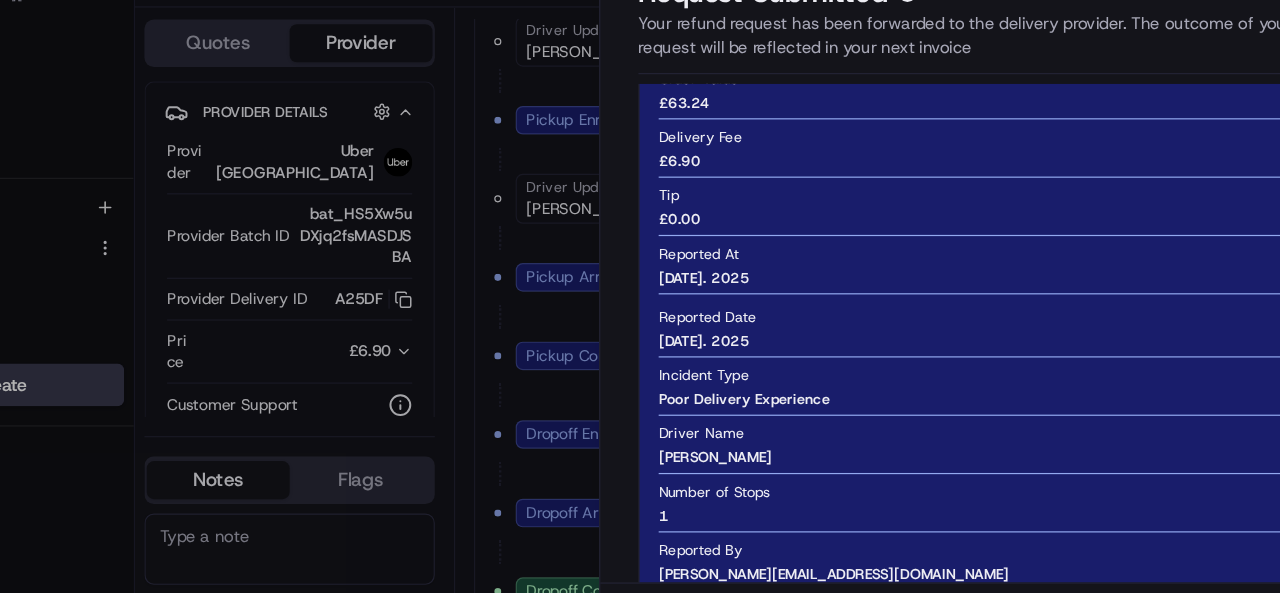 scroll, scrollTop: 0, scrollLeft: 0, axis: both 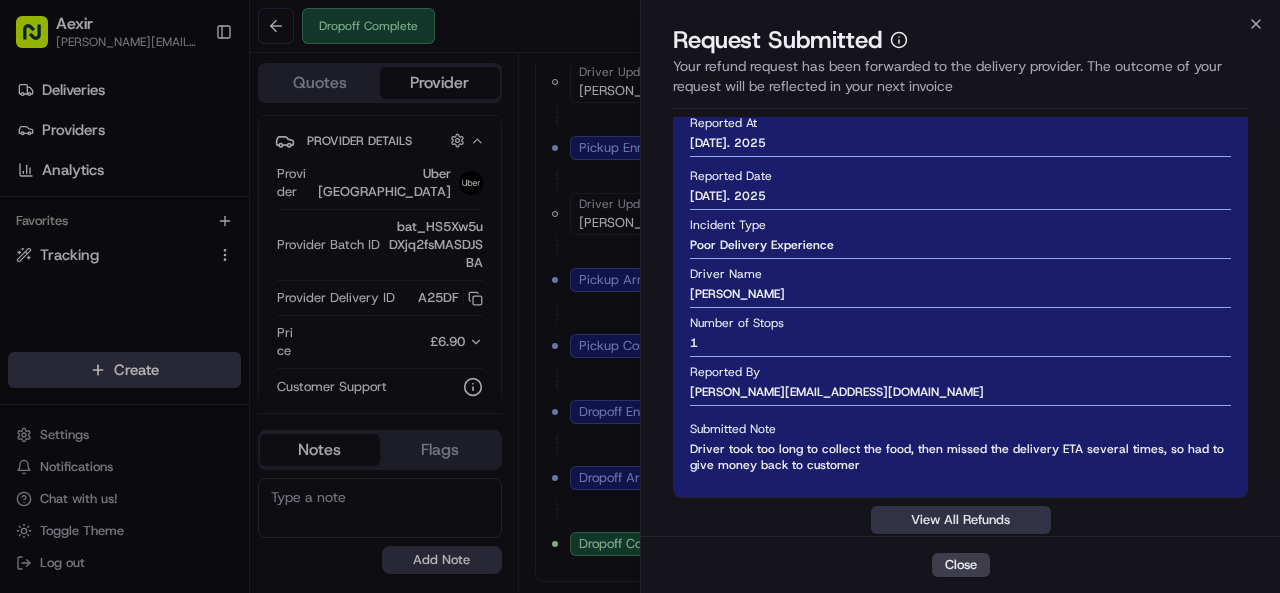 click on "View All Refunds" at bounding box center (961, 520) 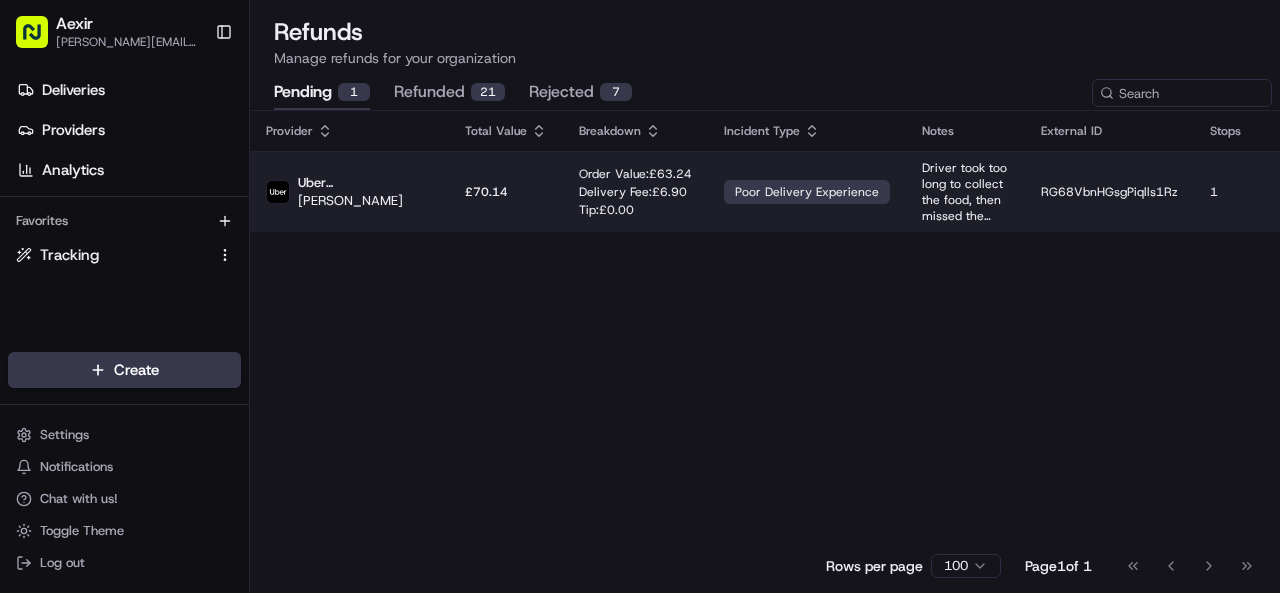 scroll, scrollTop: 0, scrollLeft: 0, axis: both 